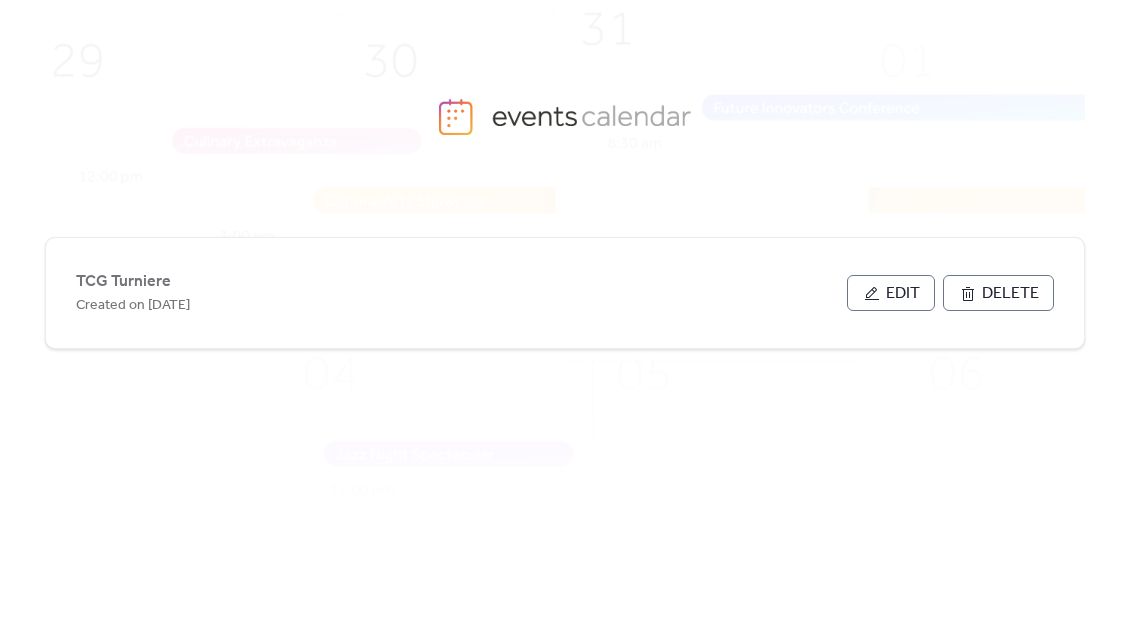 scroll, scrollTop: 0, scrollLeft: 0, axis: both 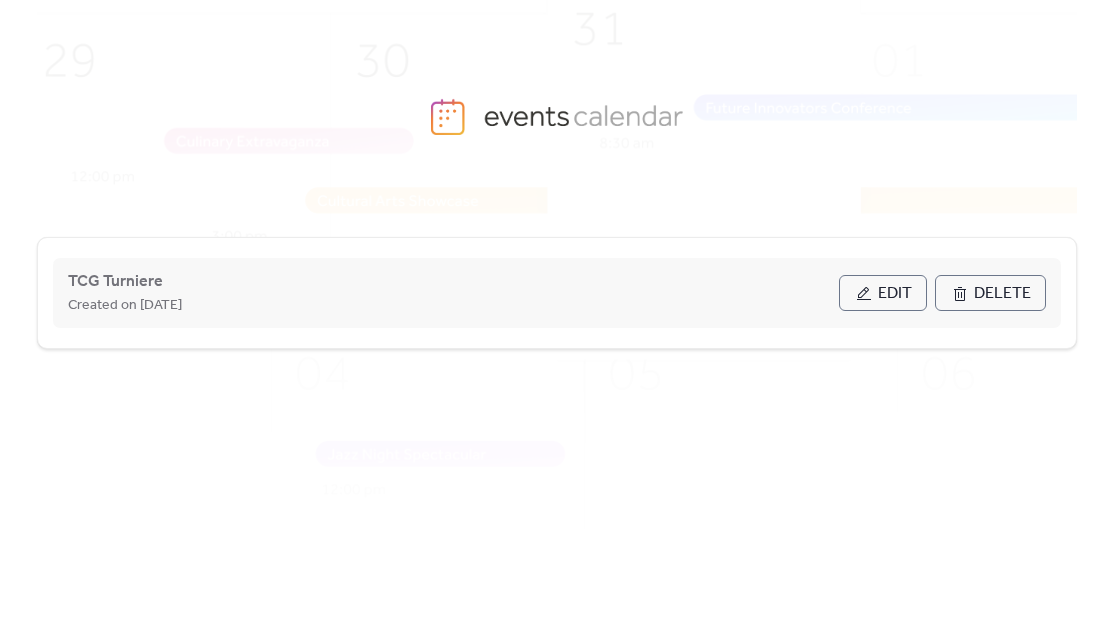 click on "TCG Turniere Created on [DATE] Edit Delete" at bounding box center [557, 293] 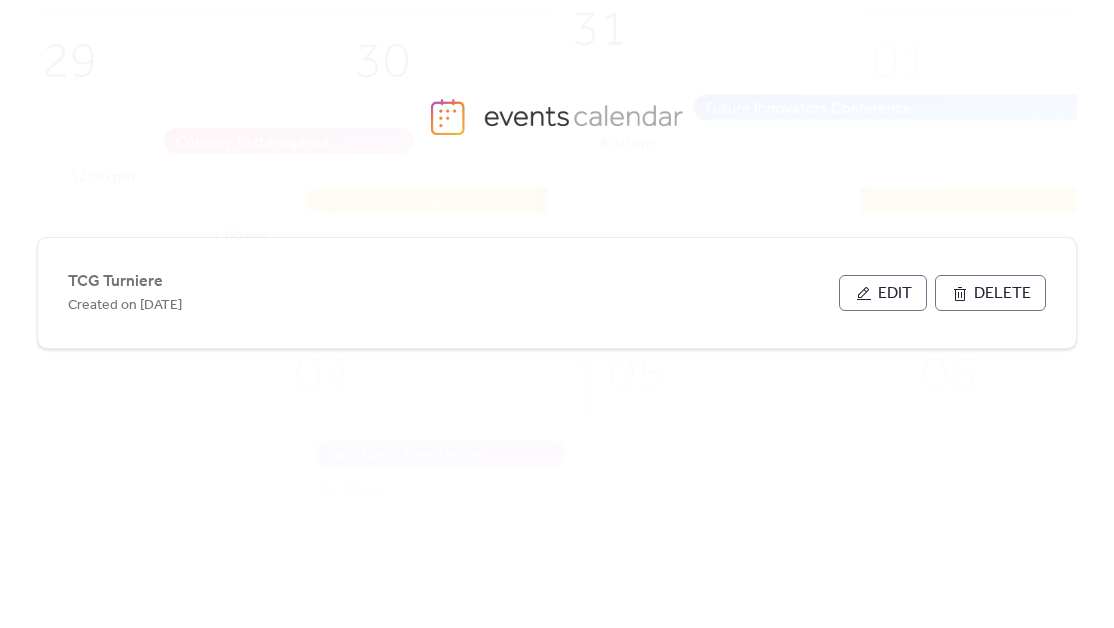 click on "Edit" at bounding box center (883, 293) 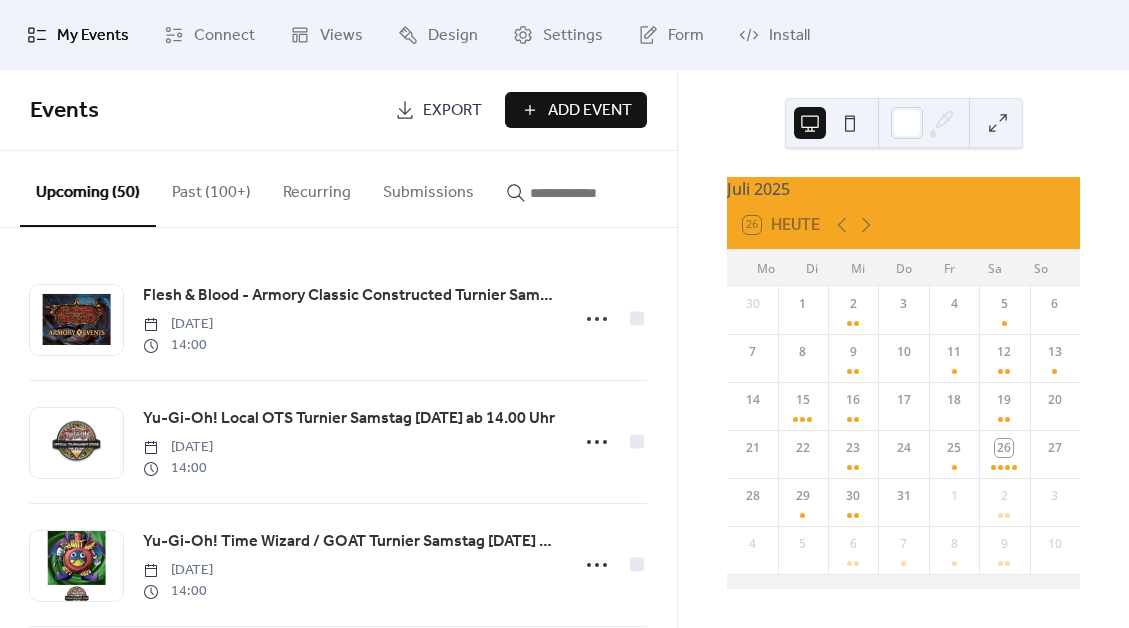 click on "Add Event" at bounding box center [590, 111] 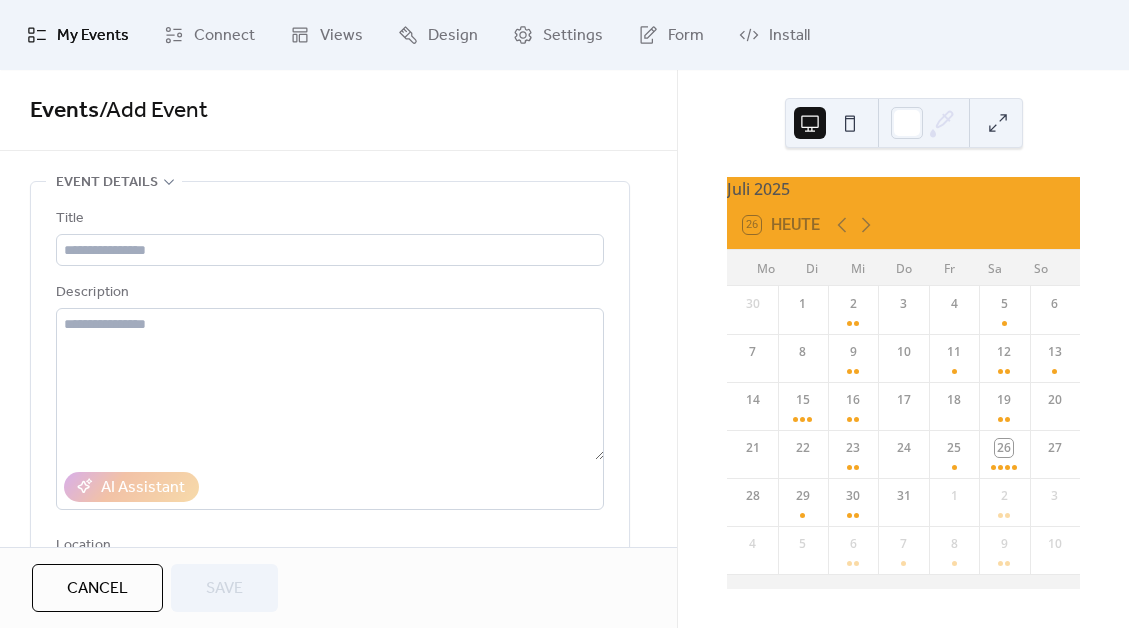 click on "Title Description AI Assistant Location Link to Google Maps Event color" at bounding box center (330, 461) 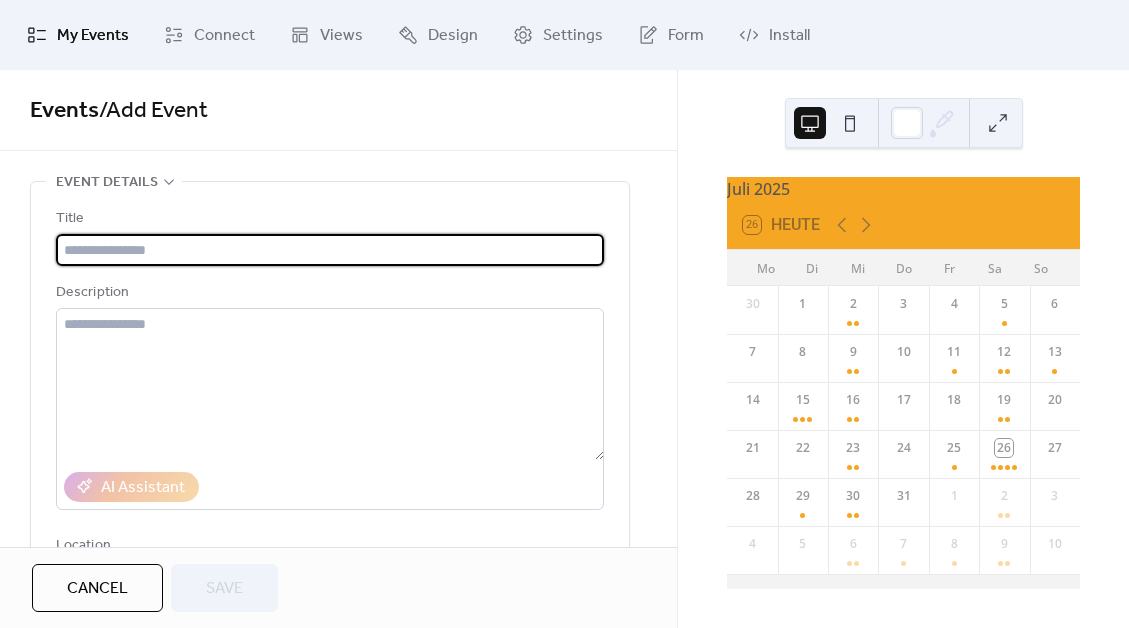click at bounding box center (330, 250) 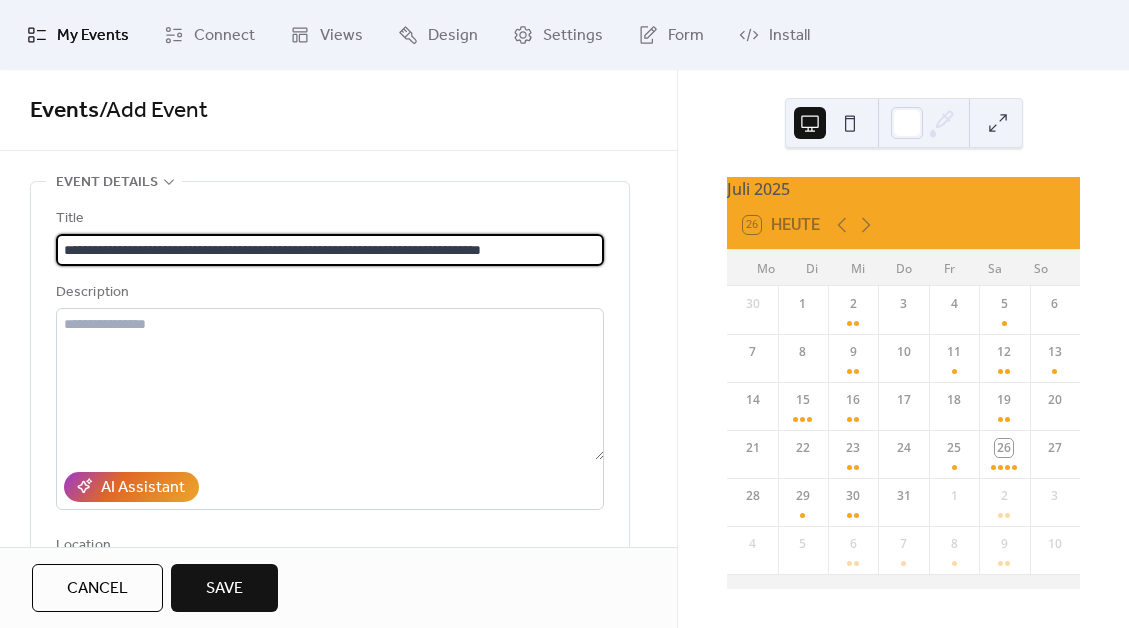 type on "**********" 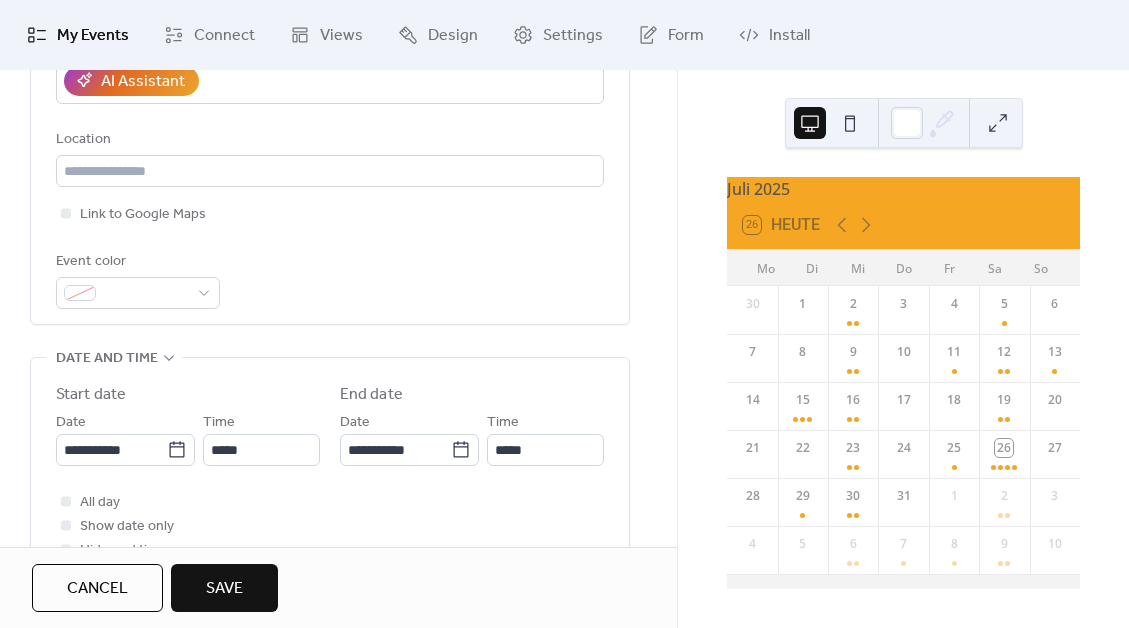scroll, scrollTop: 501, scrollLeft: 0, axis: vertical 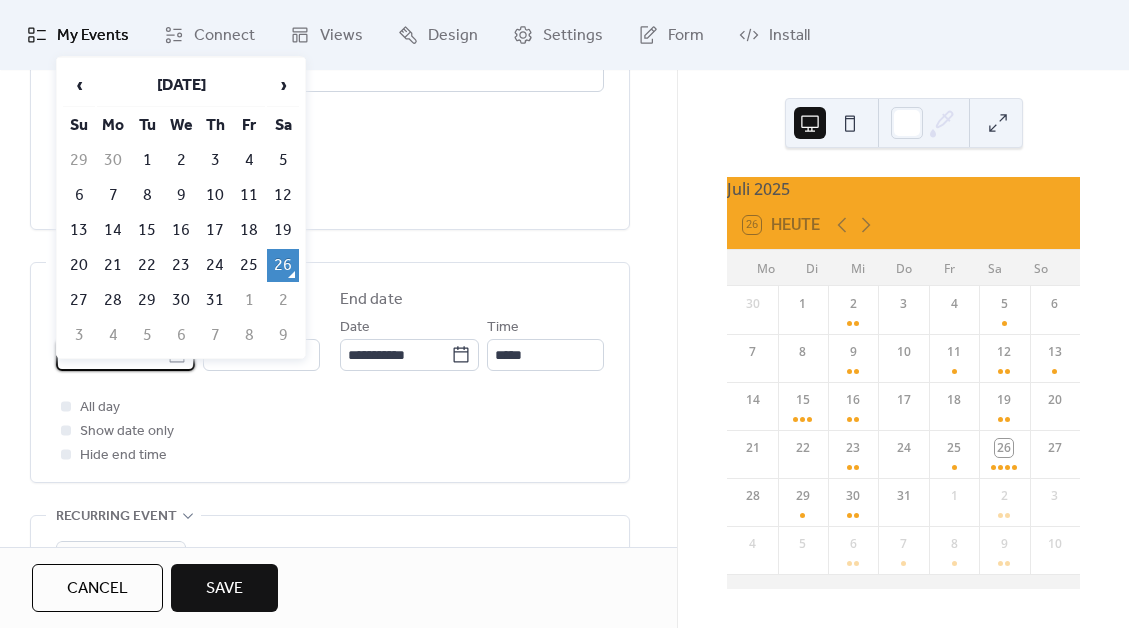click on "**********" at bounding box center [564, 314] 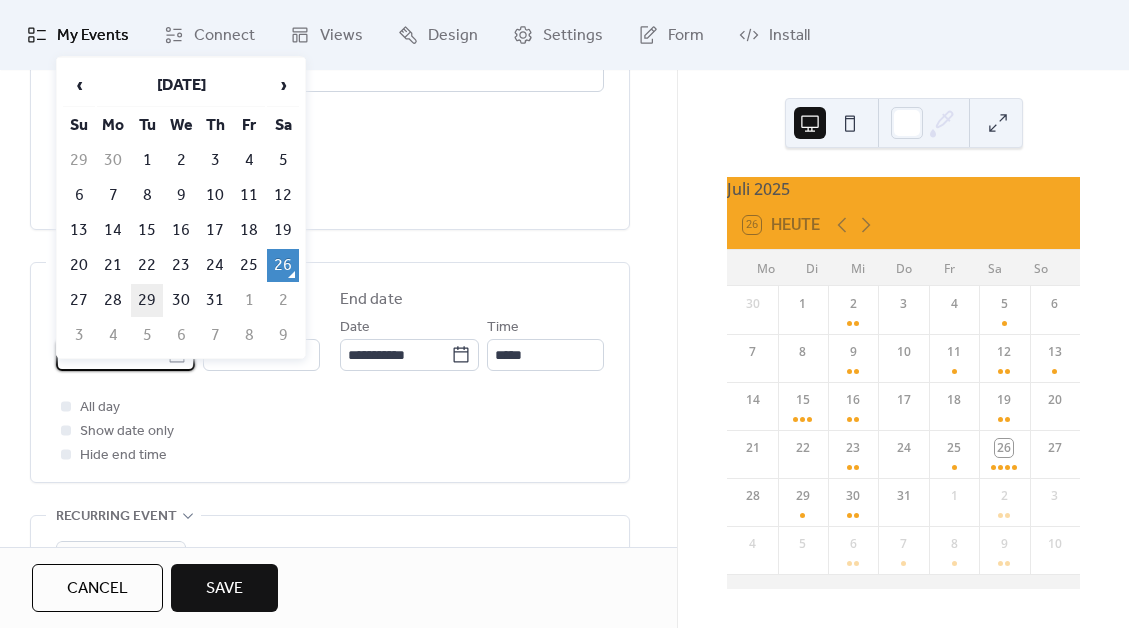 click on "29" at bounding box center (147, 300) 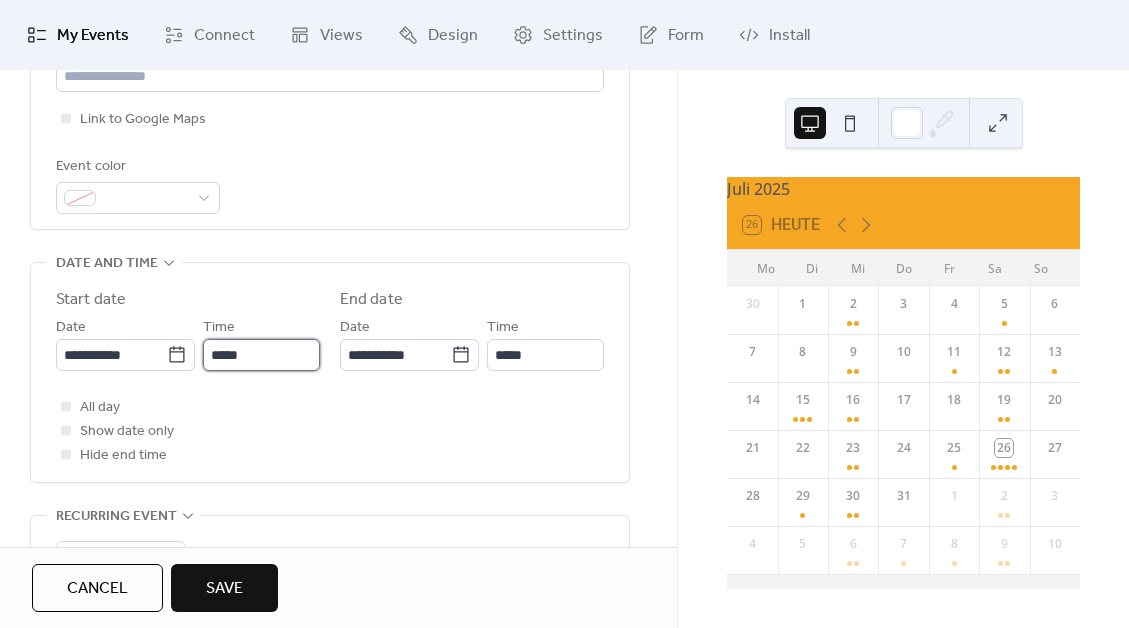 click on "*****" at bounding box center [261, 355] 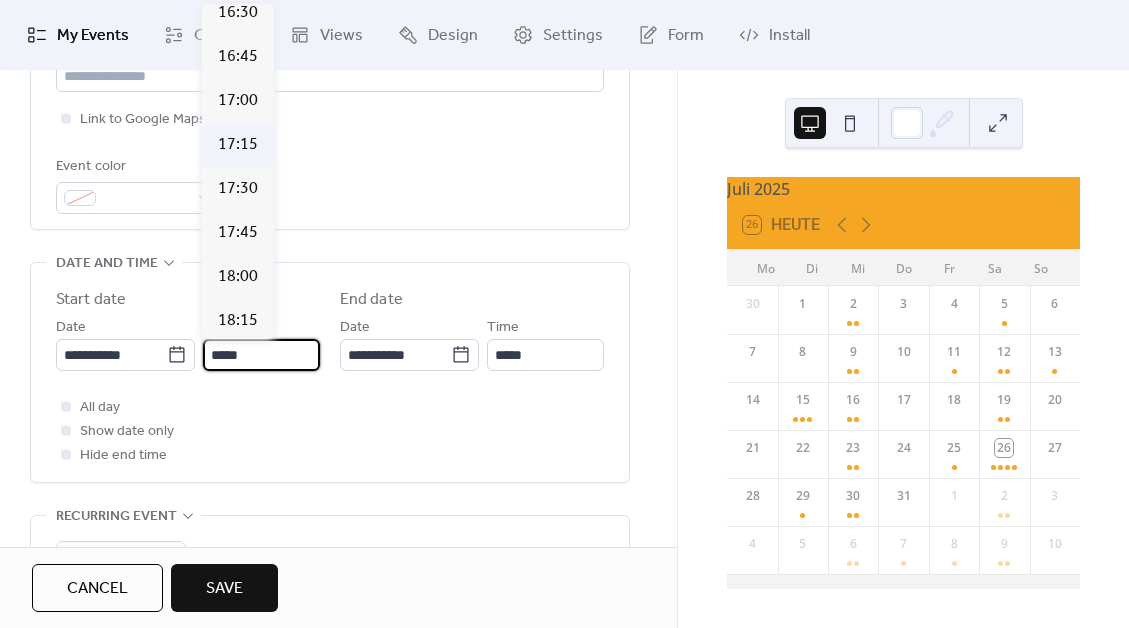 scroll, scrollTop: 3024, scrollLeft: 0, axis: vertical 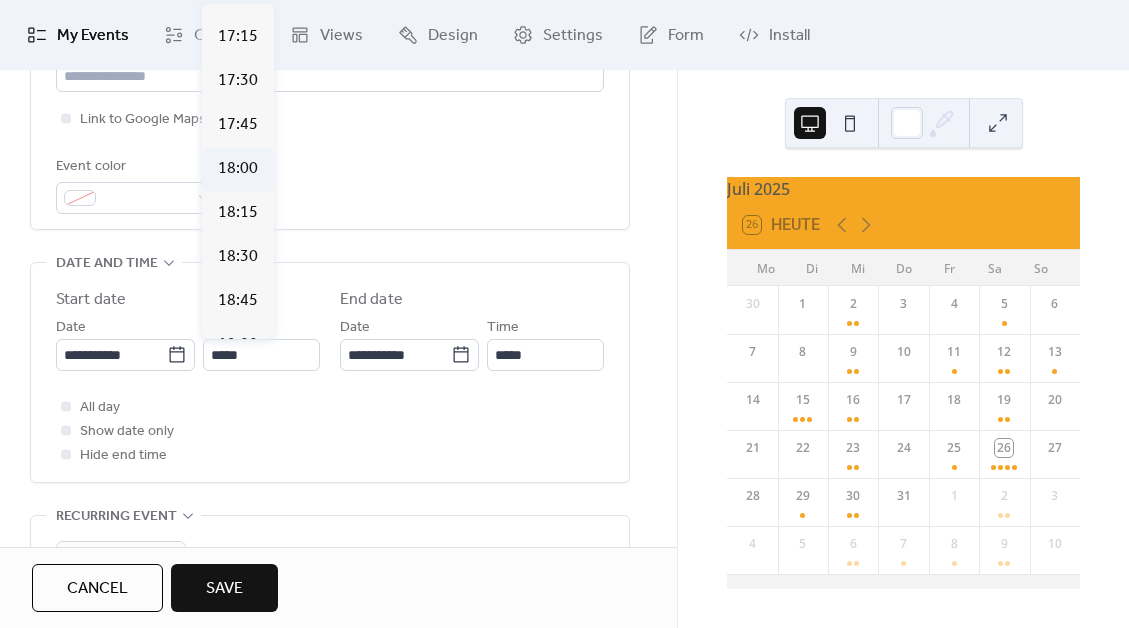 type on "*****" 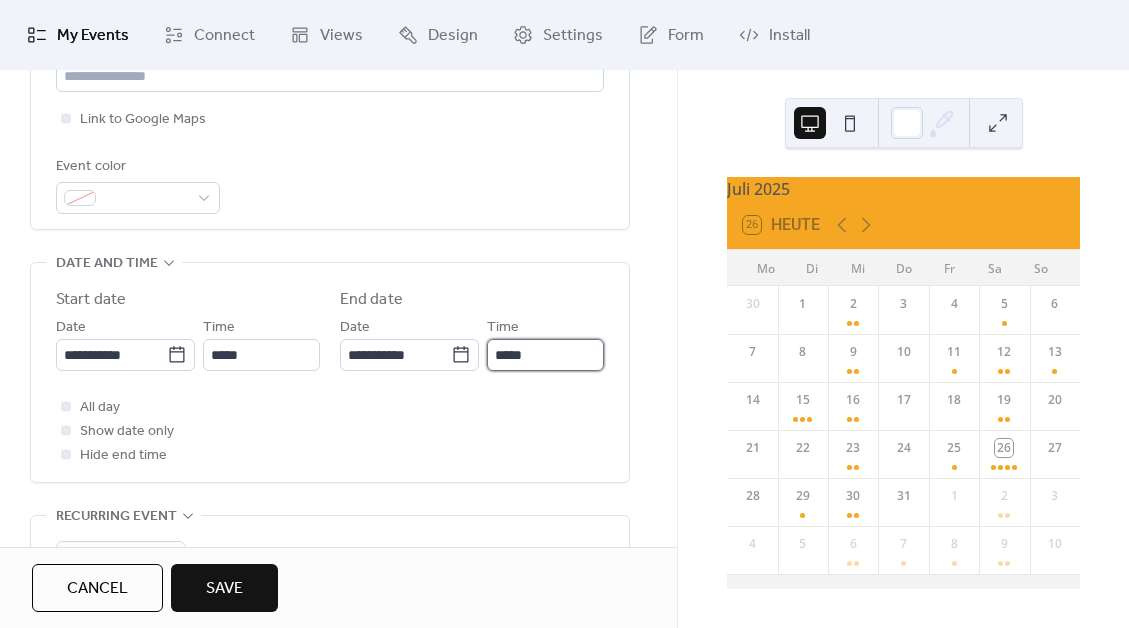 click on "*****" at bounding box center (545, 355) 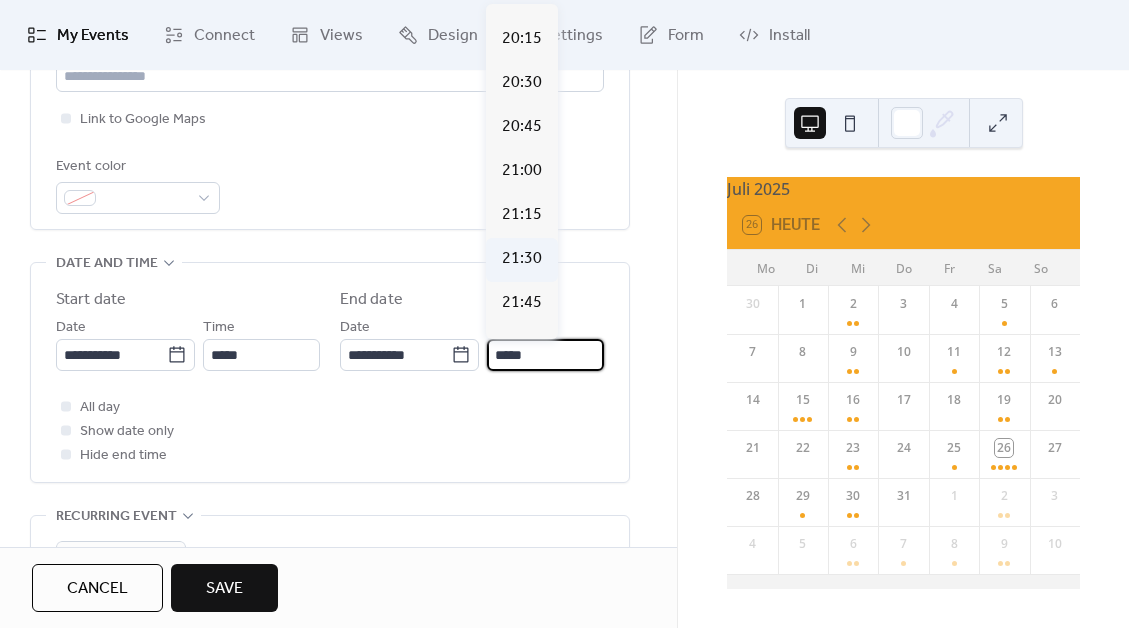 scroll, scrollTop: 341, scrollLeft: 0, axis: vertical 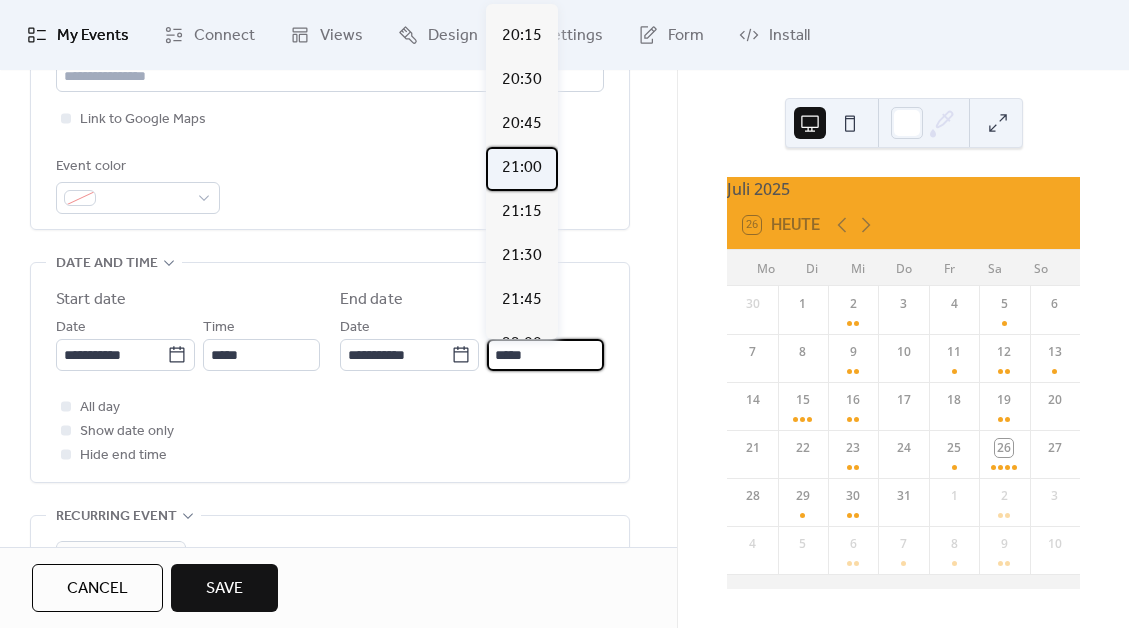 click on "21:00" at bounding box center [522, 168] 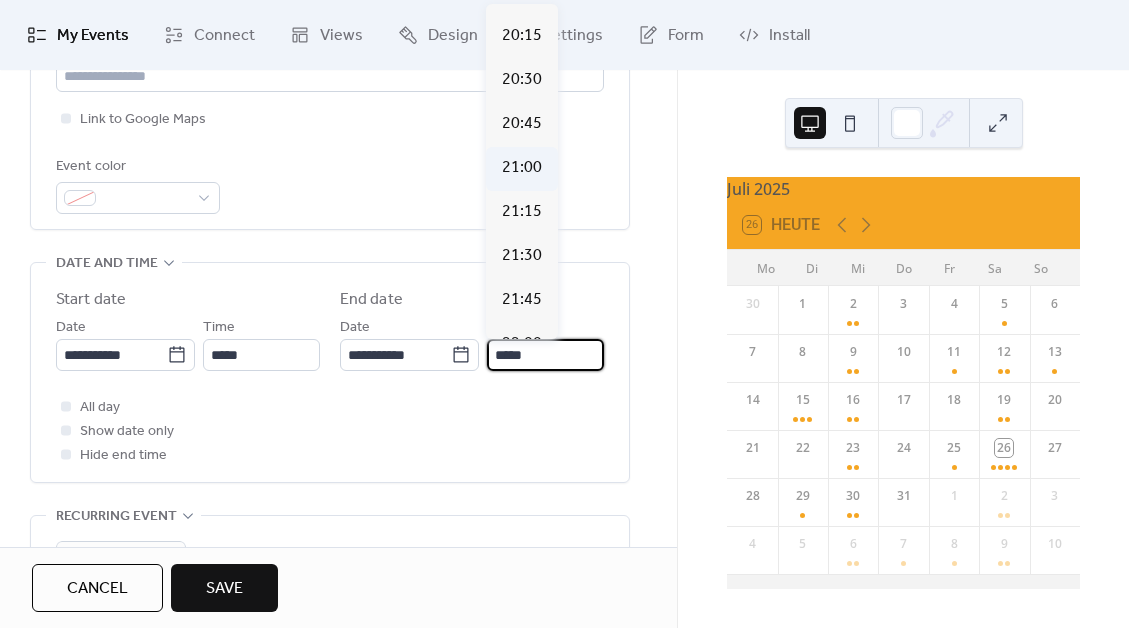 type on "*****" 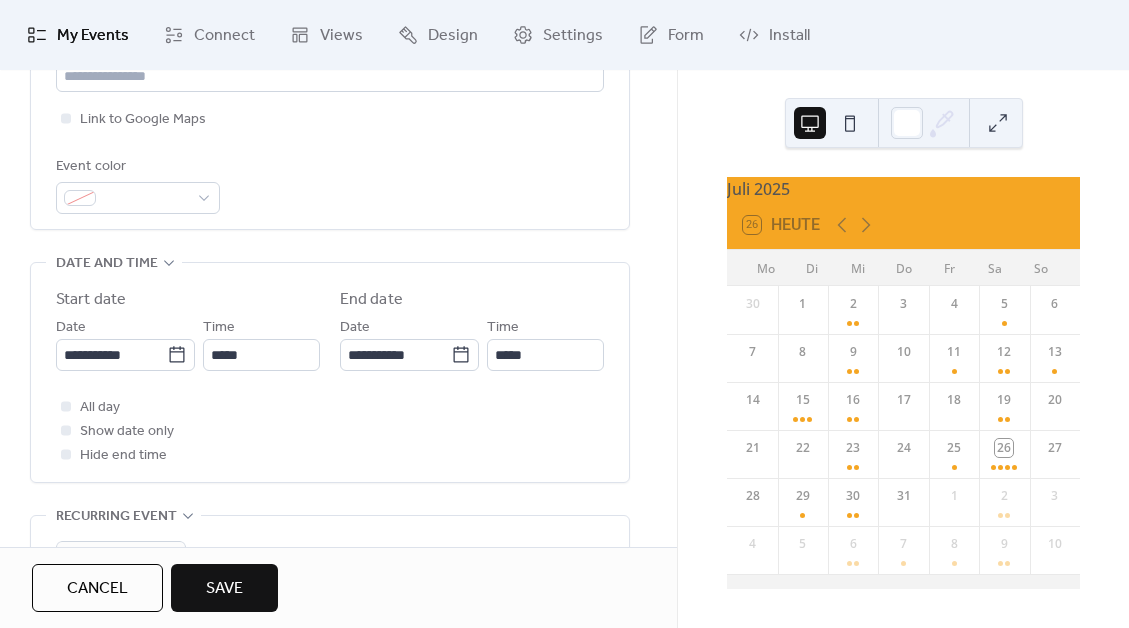 click on "Juli 2025 26 Heute Mo Di Mi Do Fr Sa So 30 1 2 3 4 5 6 7 8 9 10 11 12 13 14 15 16 17 18 19 20 21 22 23 24 25 26 27 28 29 30 31 1 2 3 4 5 6 7 8 9 10" at bounding box center (903, 349) 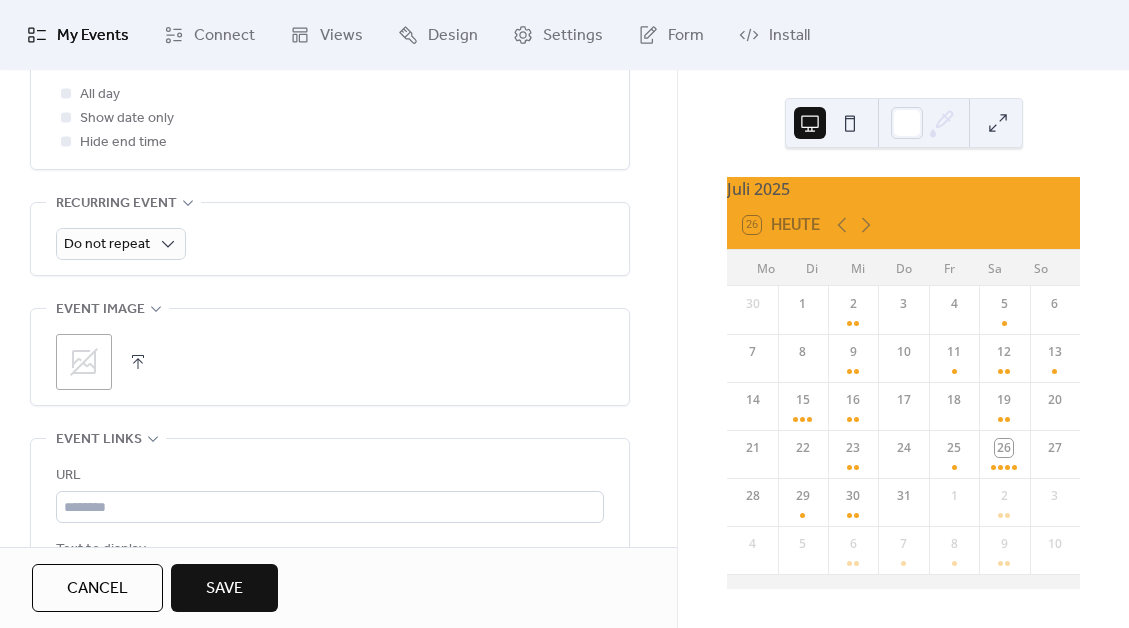 scroll, scrollTop: 1016, scrollLeft: 0, axis: vertical 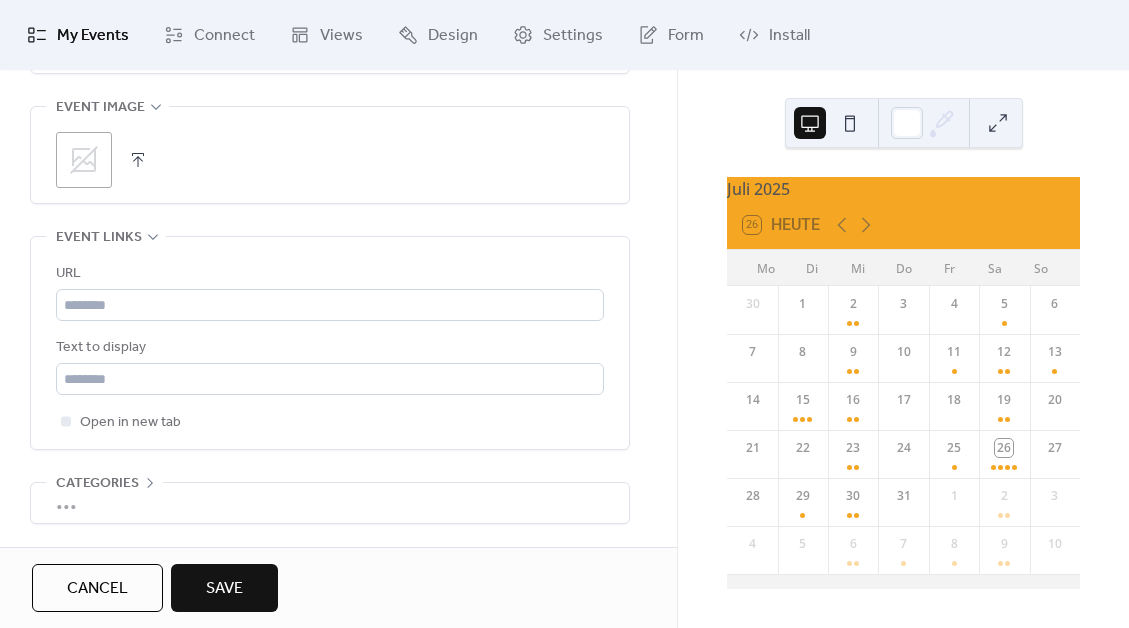 click 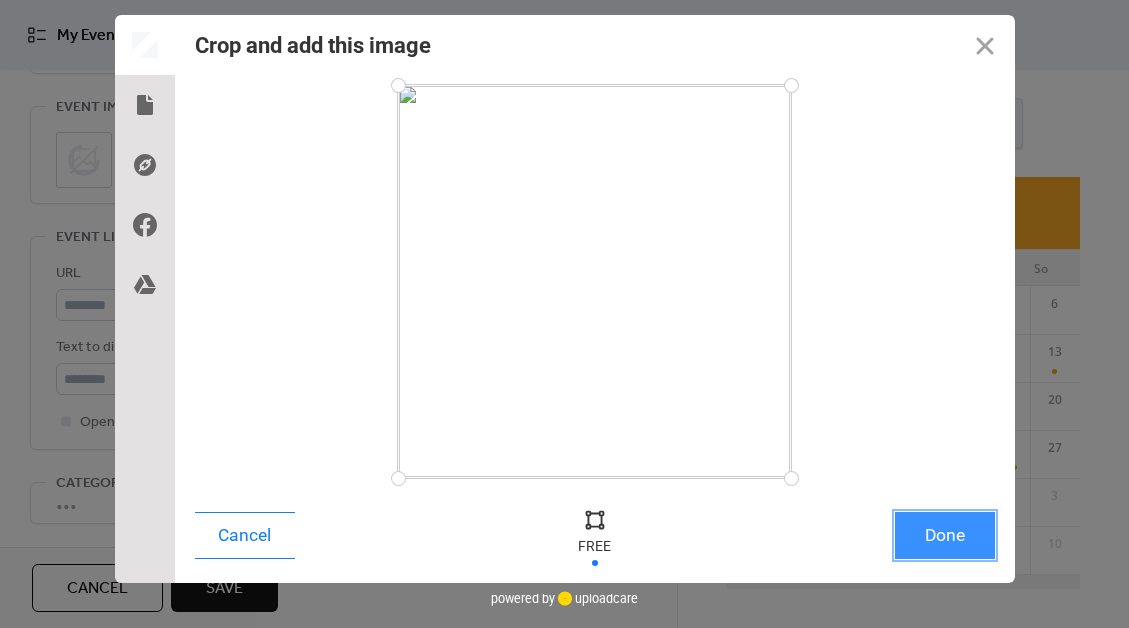 click on "Done" at bounding box center (945, 535) 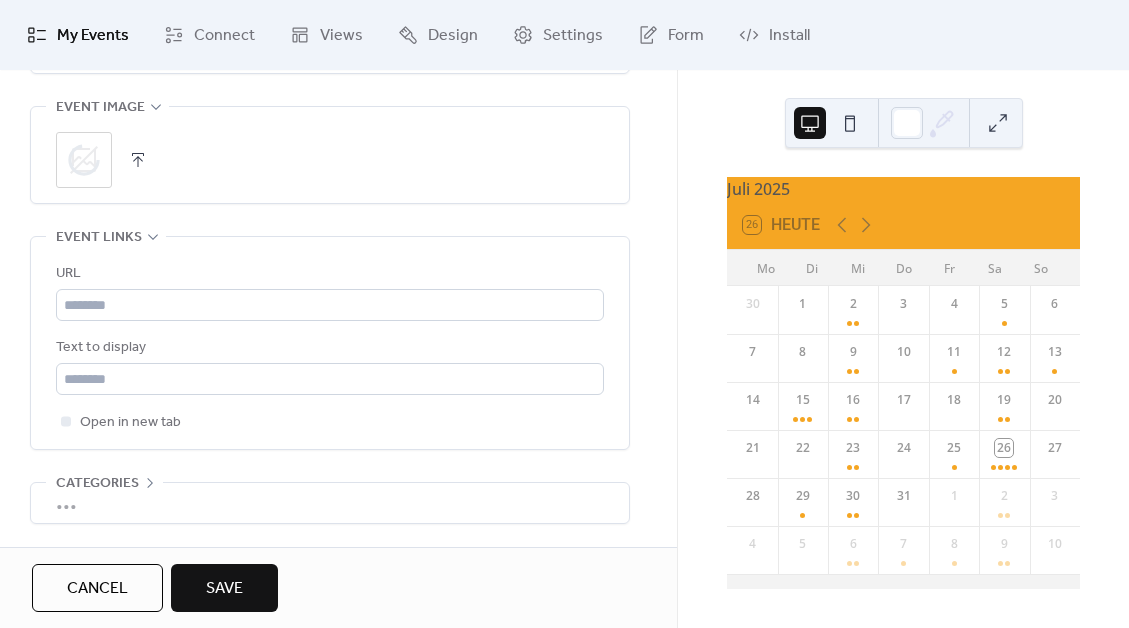 click on "URL Text to display Open in new tab" at bounding box center (330, 348) 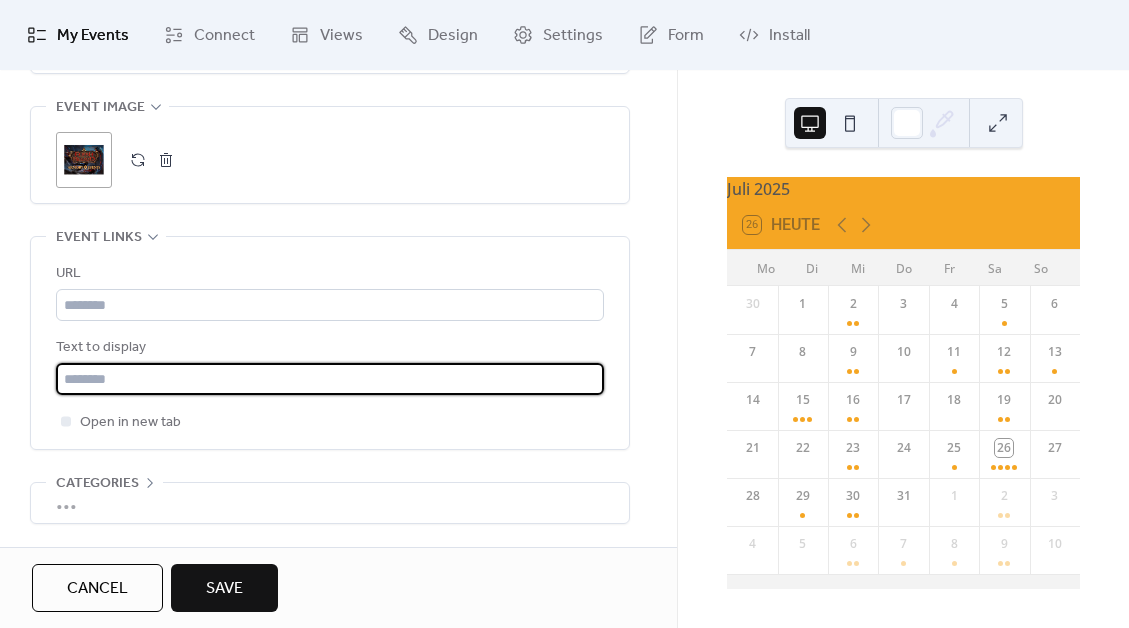 click at bounding box center [330, 379] 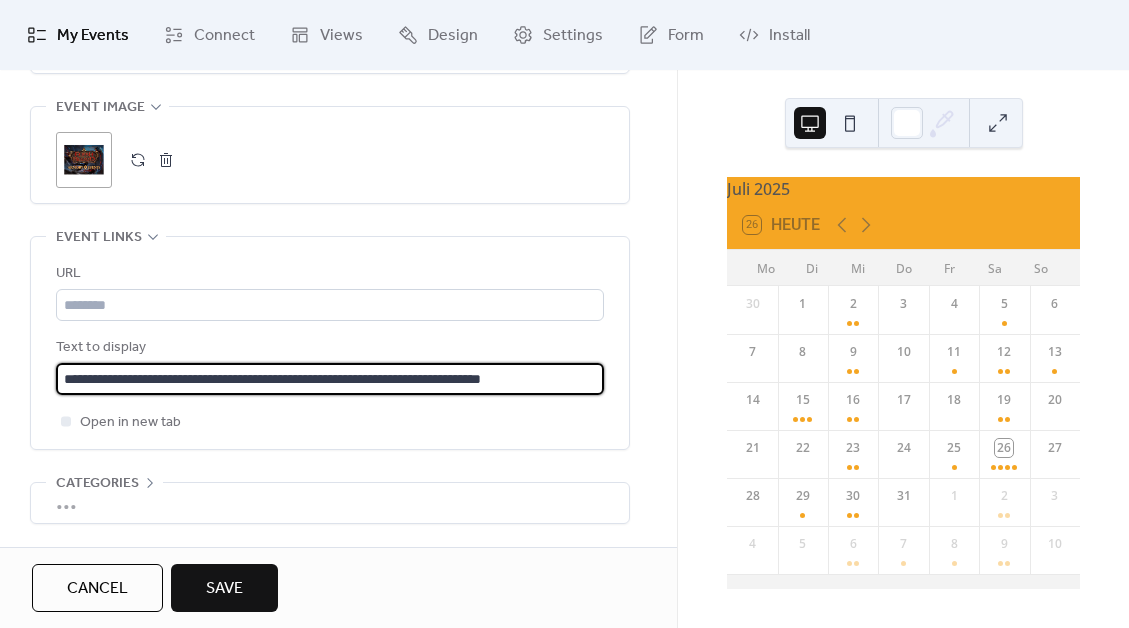 type on "**********" 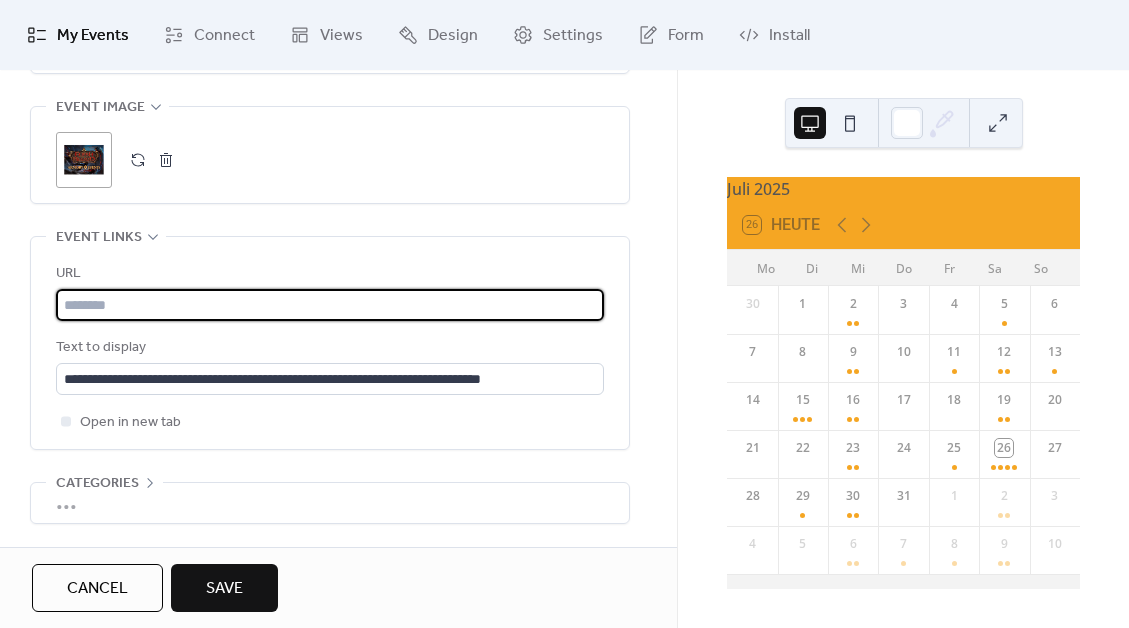 click at bounding box center (330, 305) 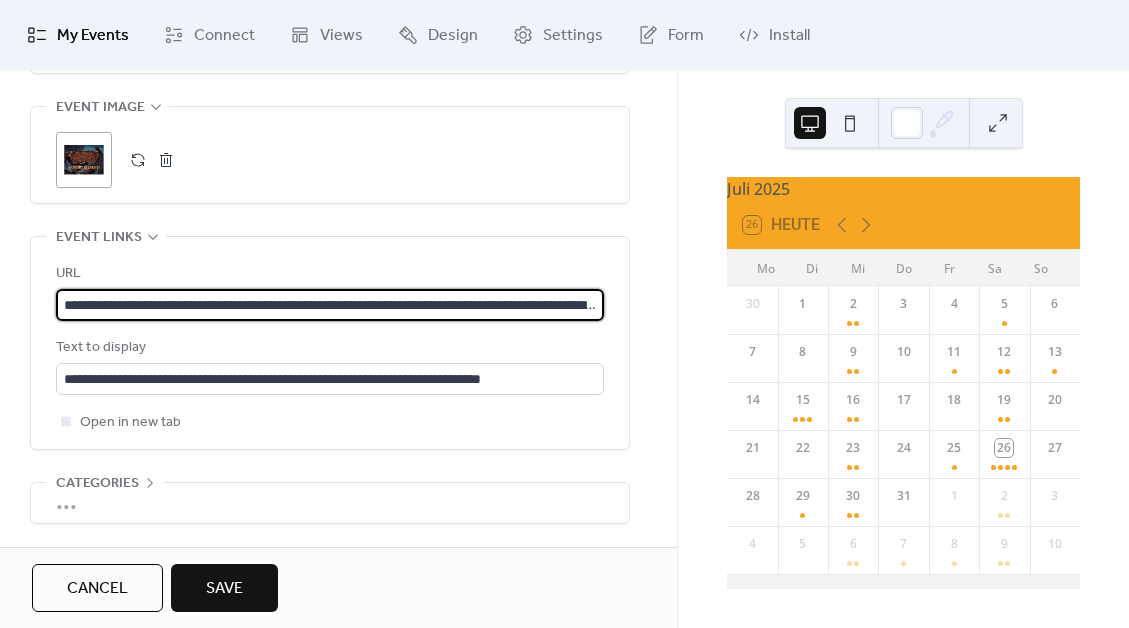 scroll, scrollTop: 0, scrollLeft: 206, axis: horizontal 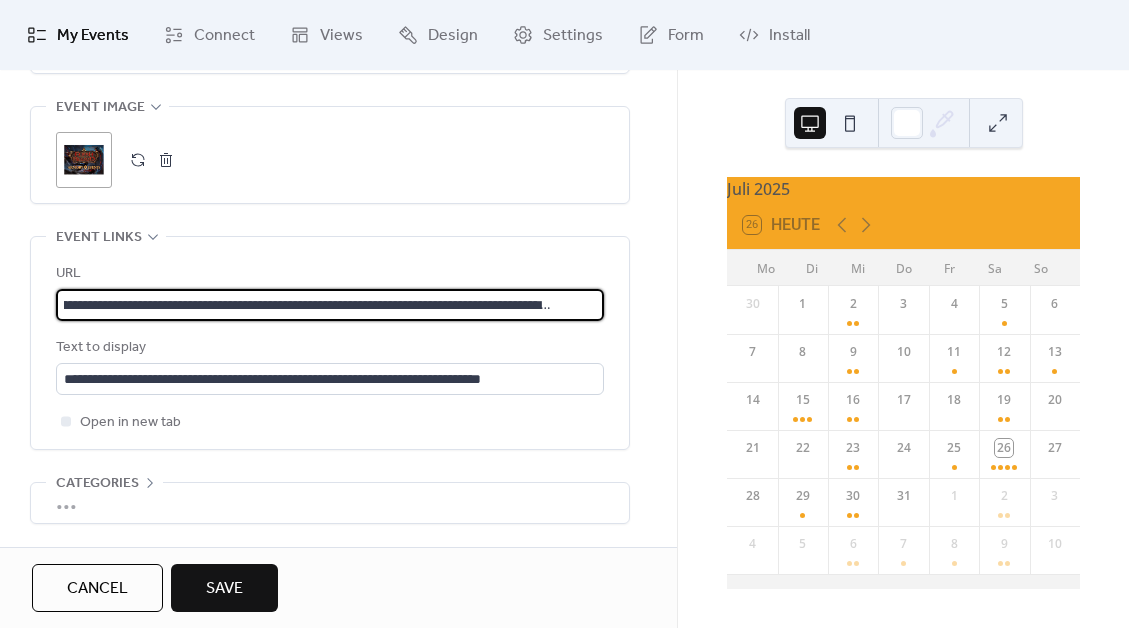 type on "**********" 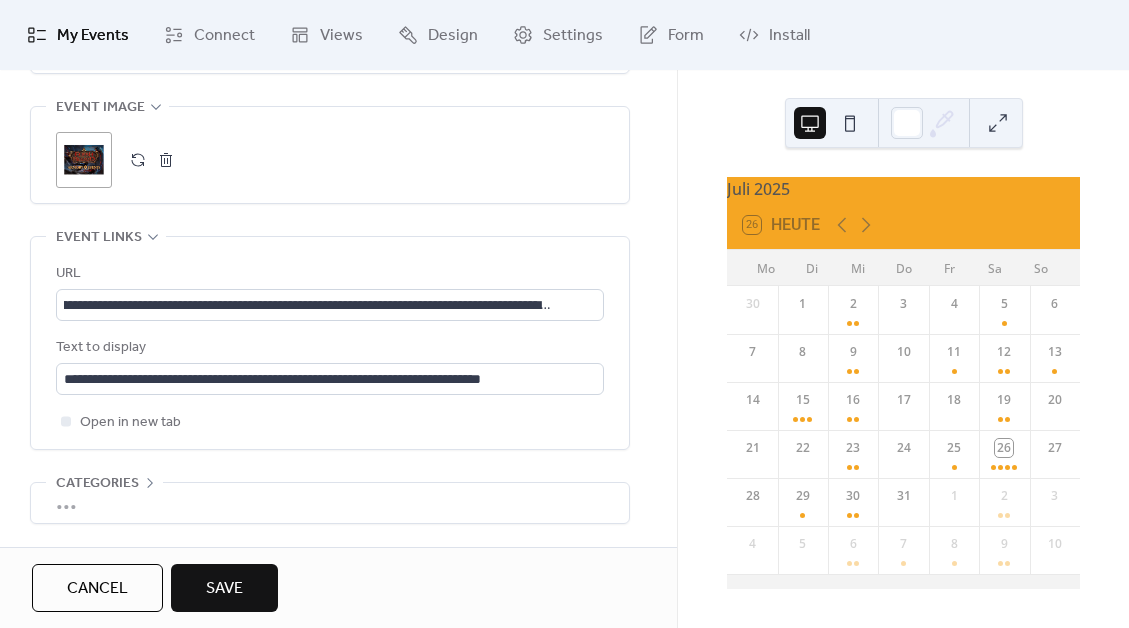 scroll, scrollTop: 0, scrollLeft: 0, axis: both 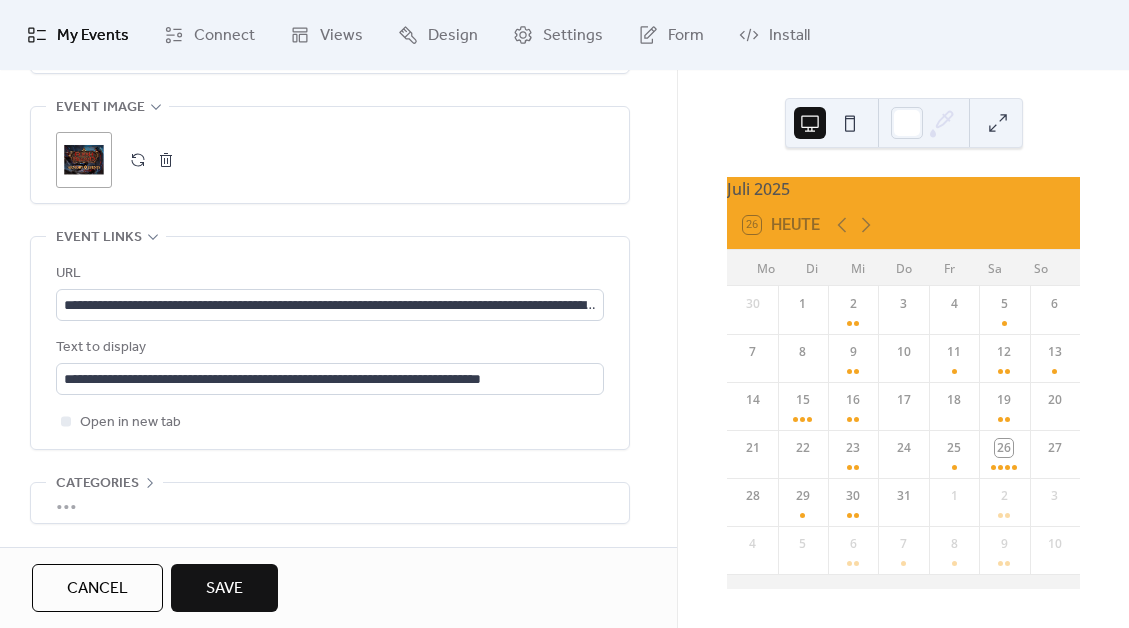 click on "Save" at bounding box center [224, 589] 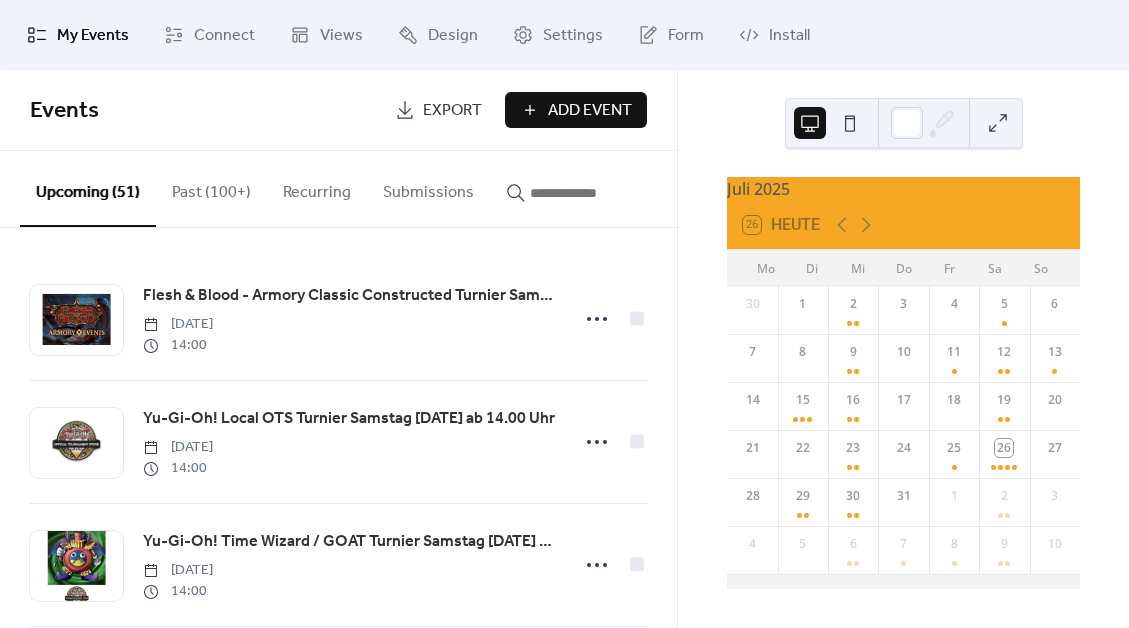 click on "Add Event" at bounding box center (590, 111) 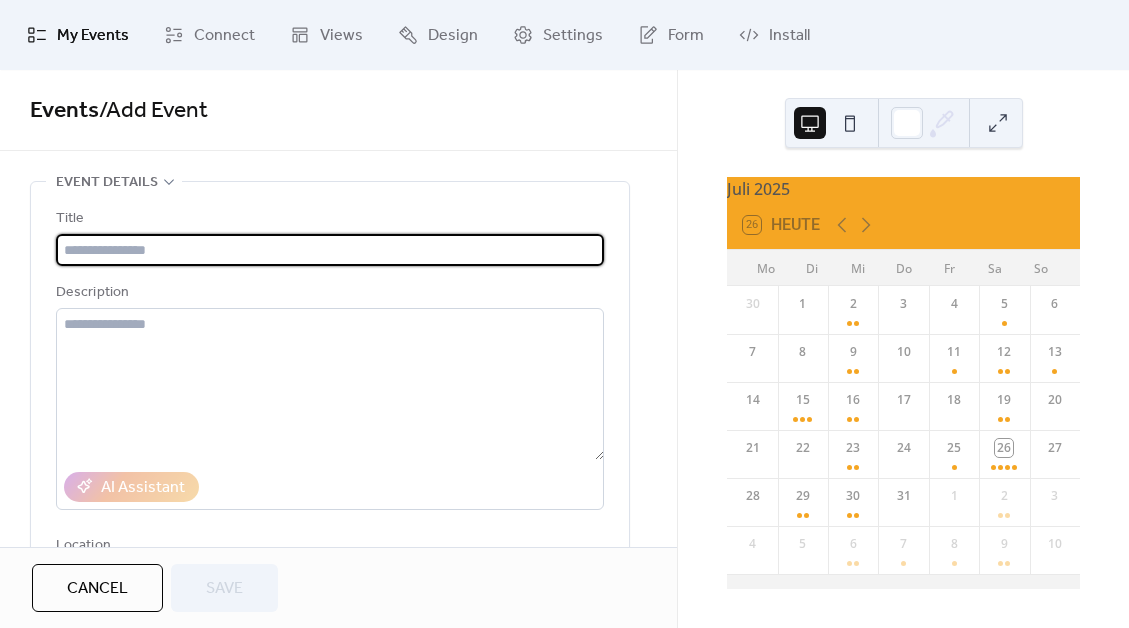 click at bounding box center [330, 250] 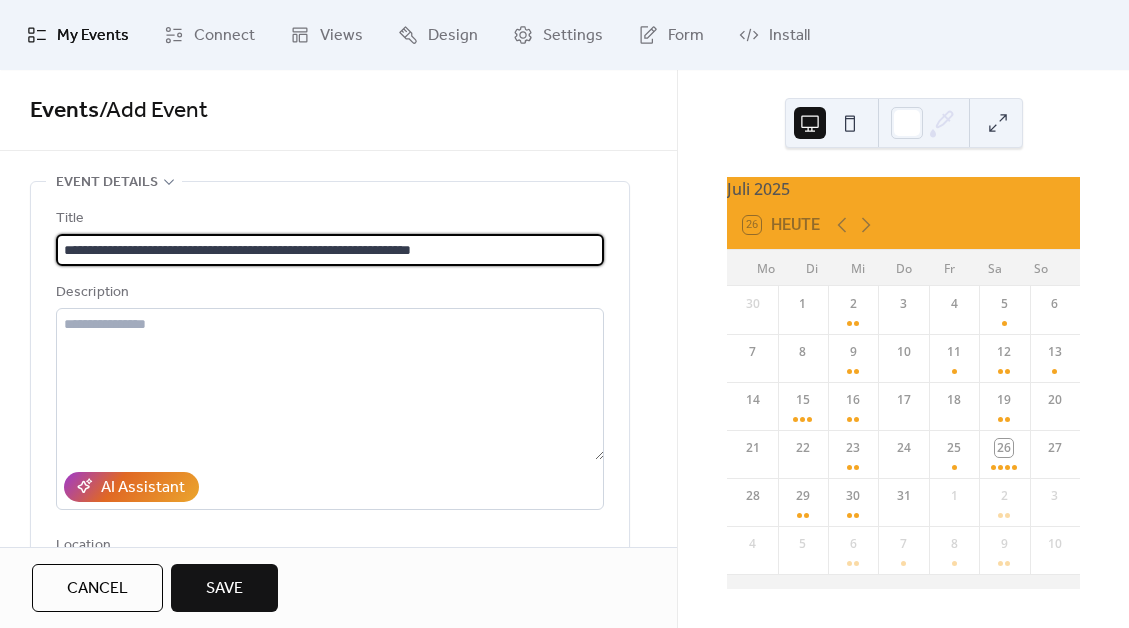 type on "**********" 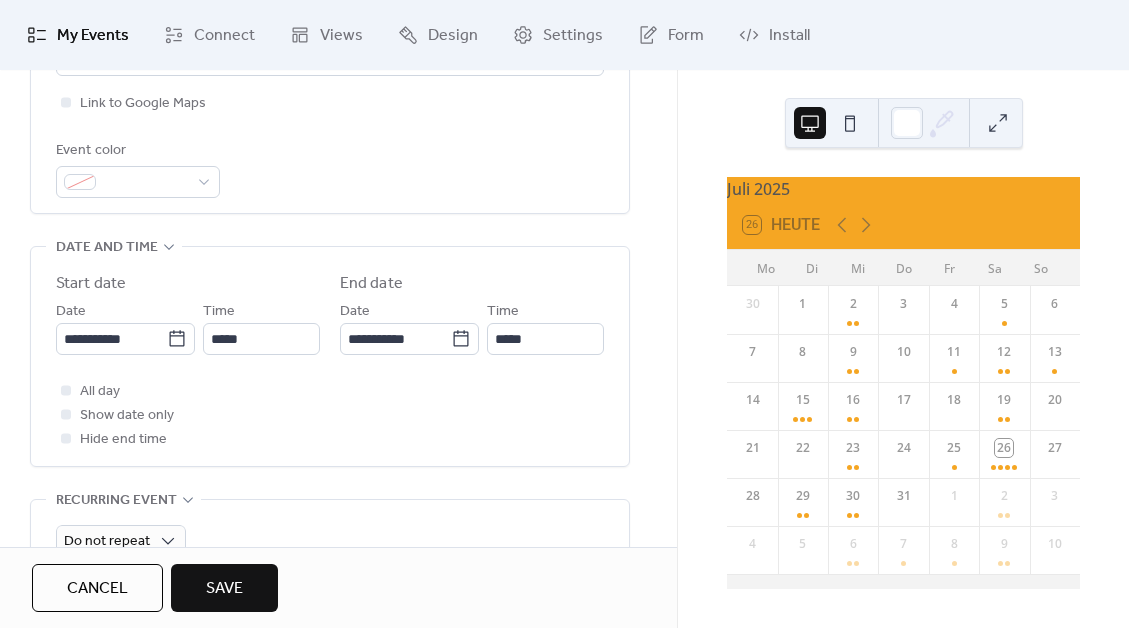 scroll, scrollTop: 682, scrollLeft: 0, axis: vertical 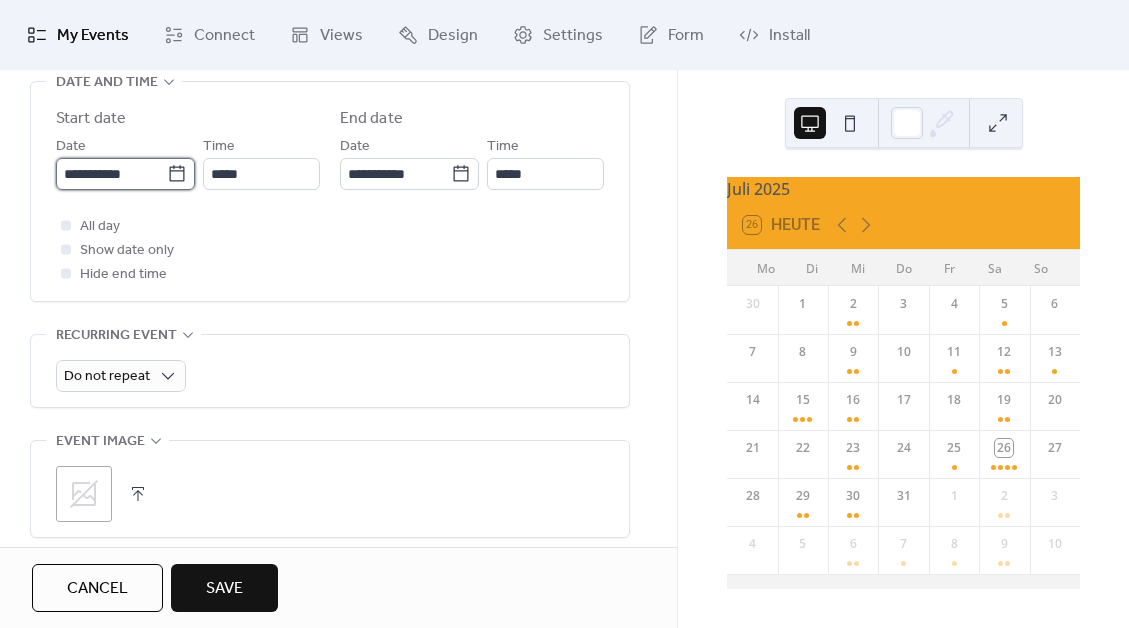 click on "**********" at bounding box center (111, 174) 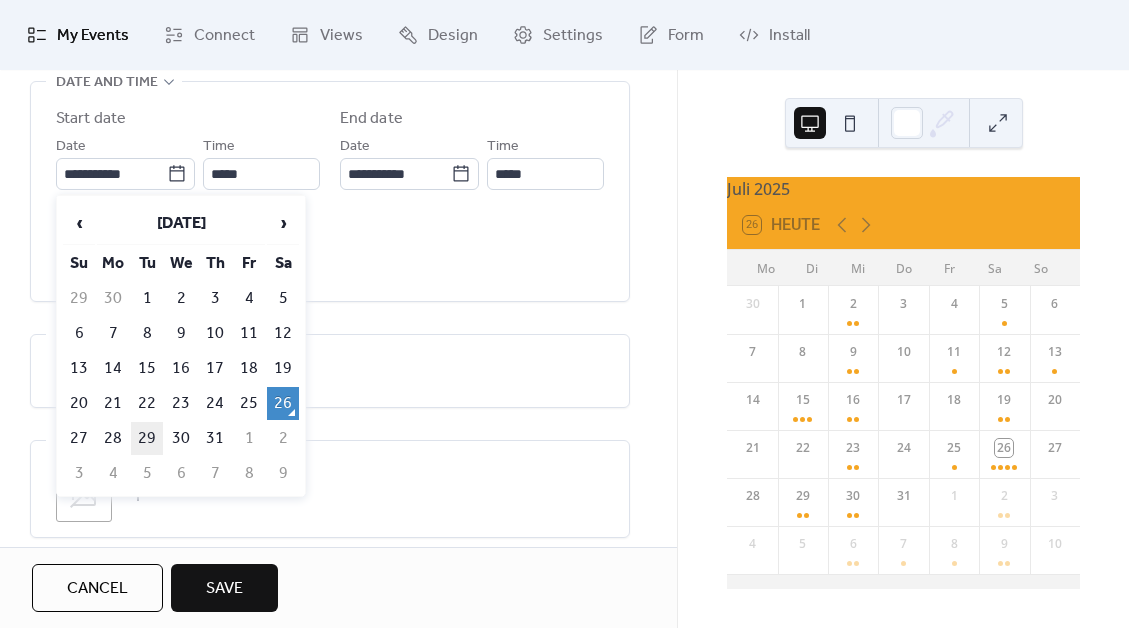 click on "29" at bounding box center [147, 438] 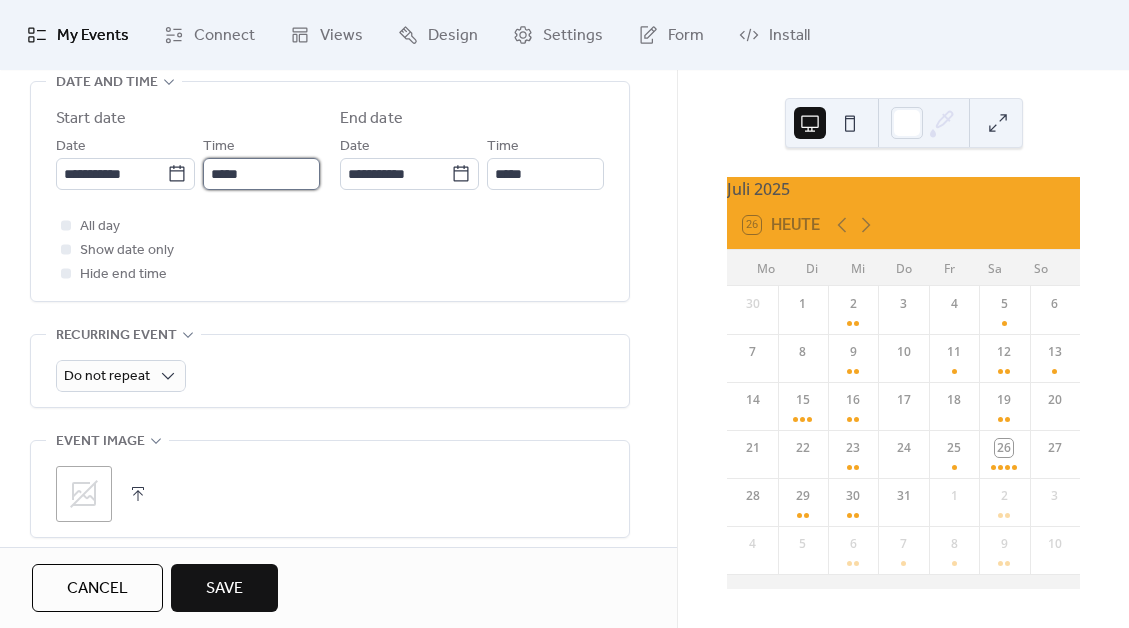 click on "*****" at bounding box center [261, 174] 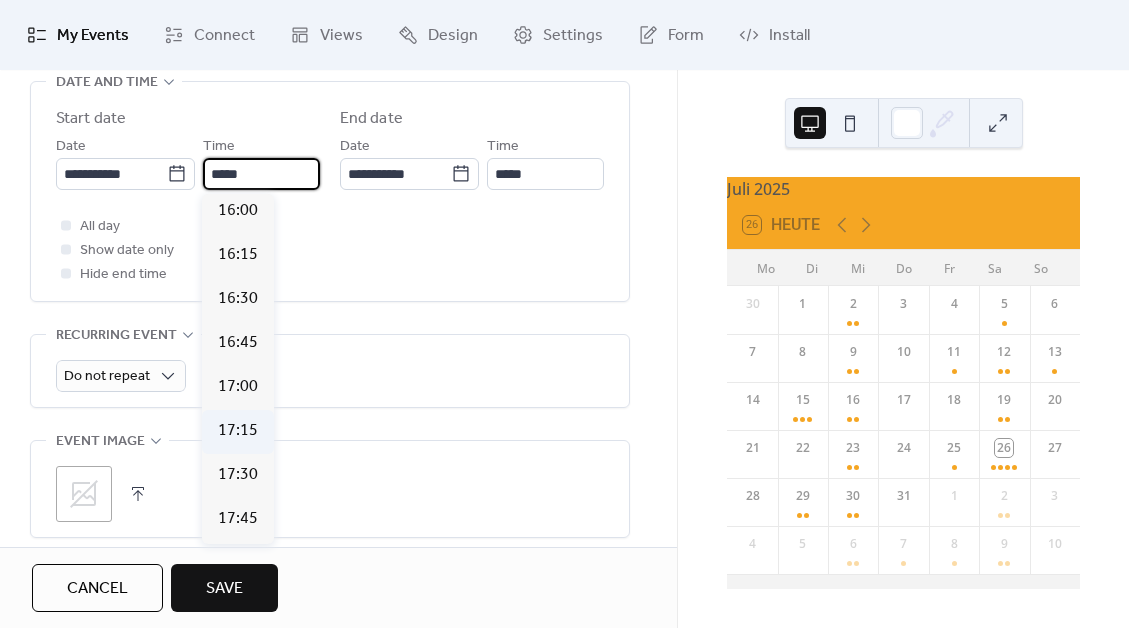 scroll, scrollTop: 2897, scrollLeft: 0, axis: vertical 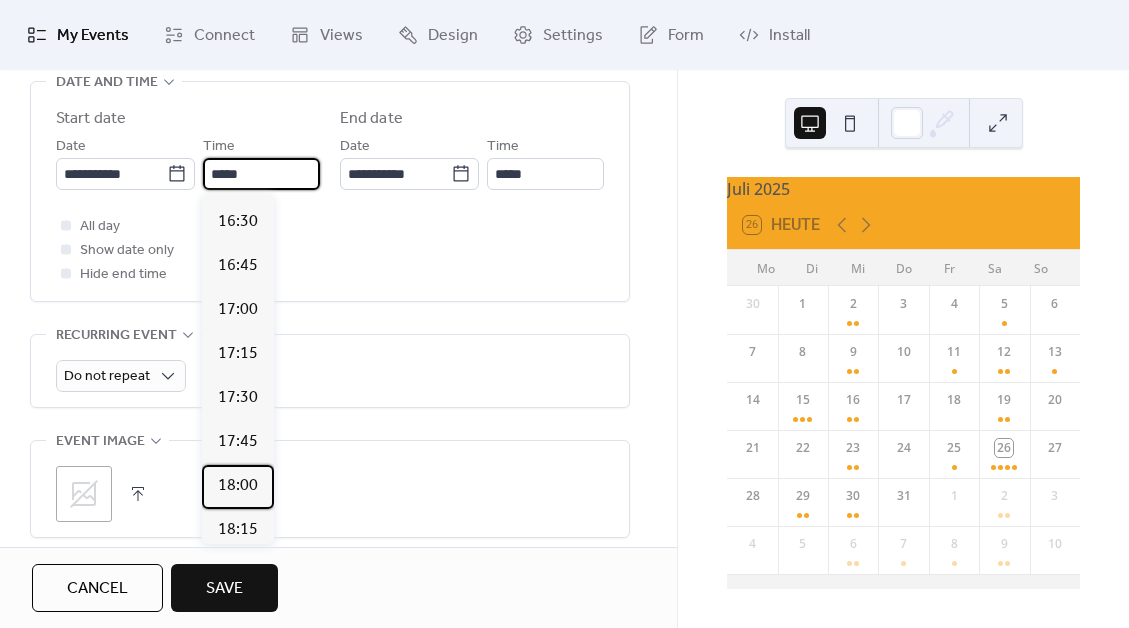 click on "18:00" at bounding box center (238, 486) 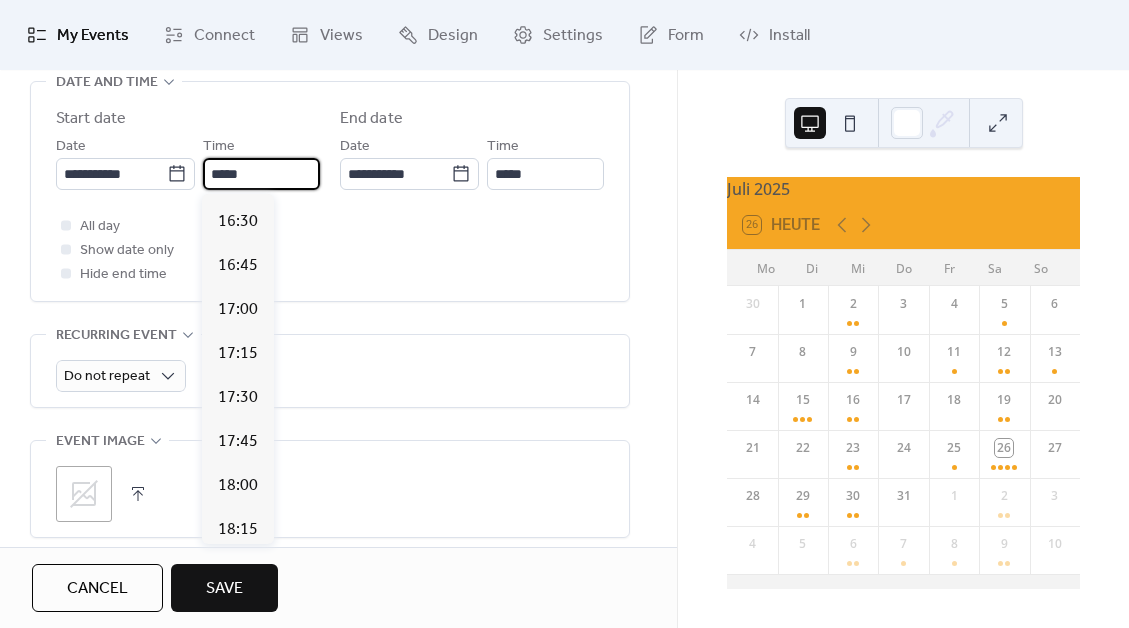 type on "*****" 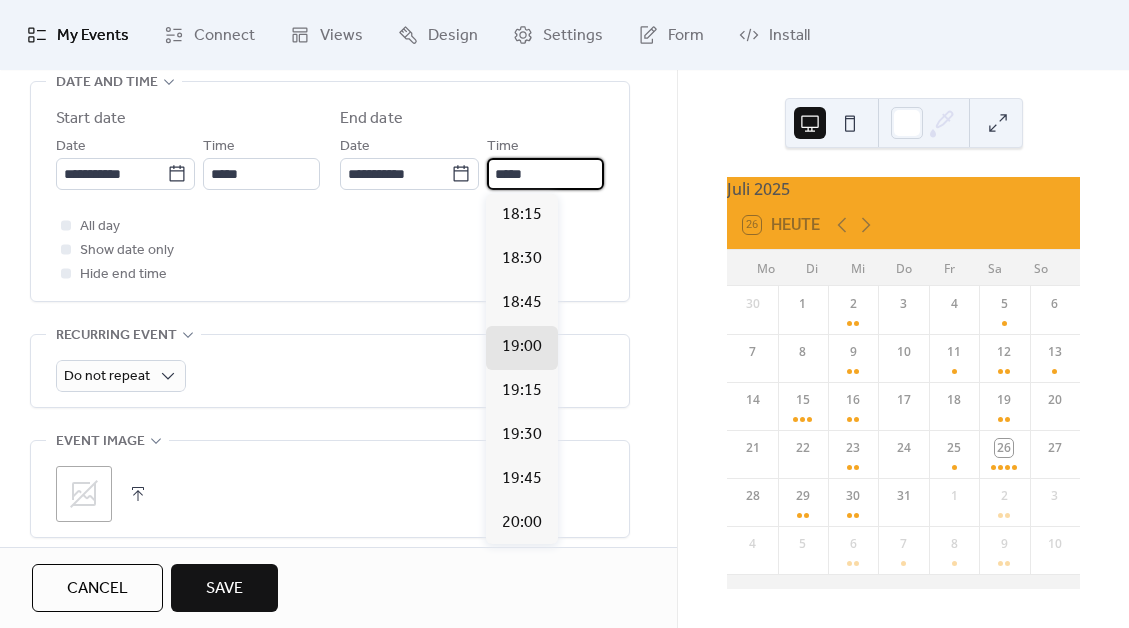 click on "*****" at bounding box center (545, 174) 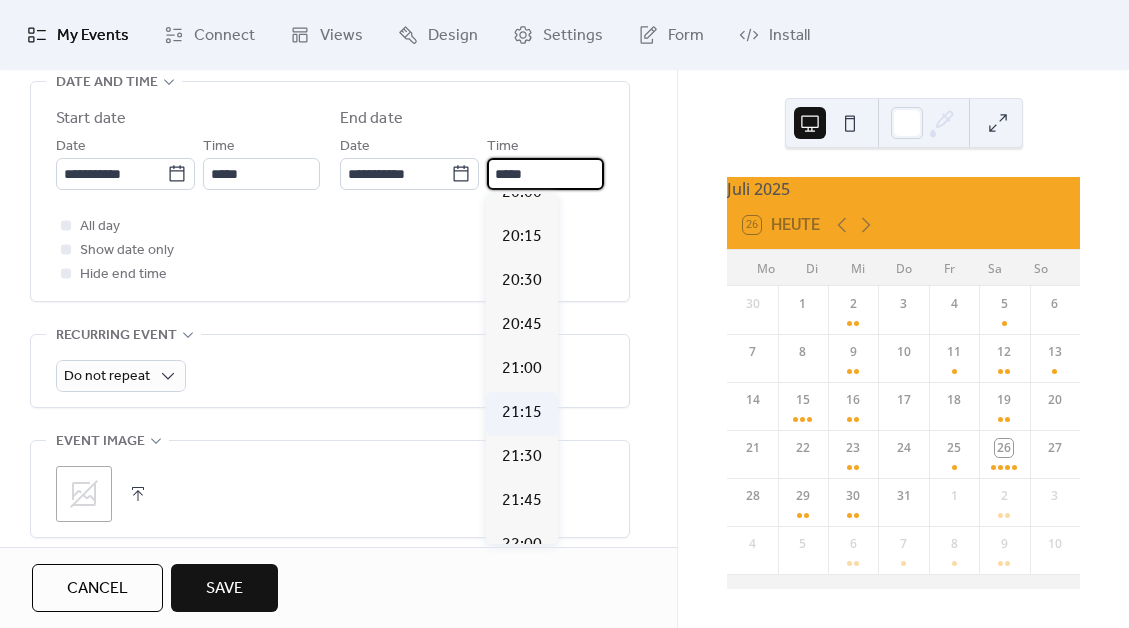 scroll, scrollTop: 332, scrollLeft: 0, axis: vertical 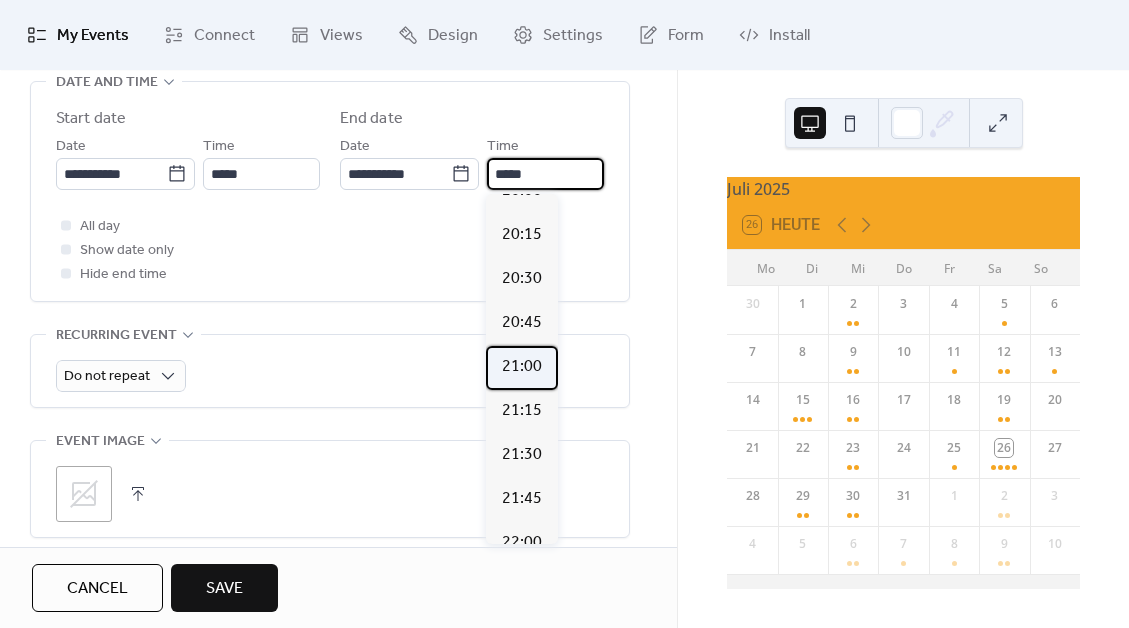 click on "21:00" at bounding box center (522, 367) 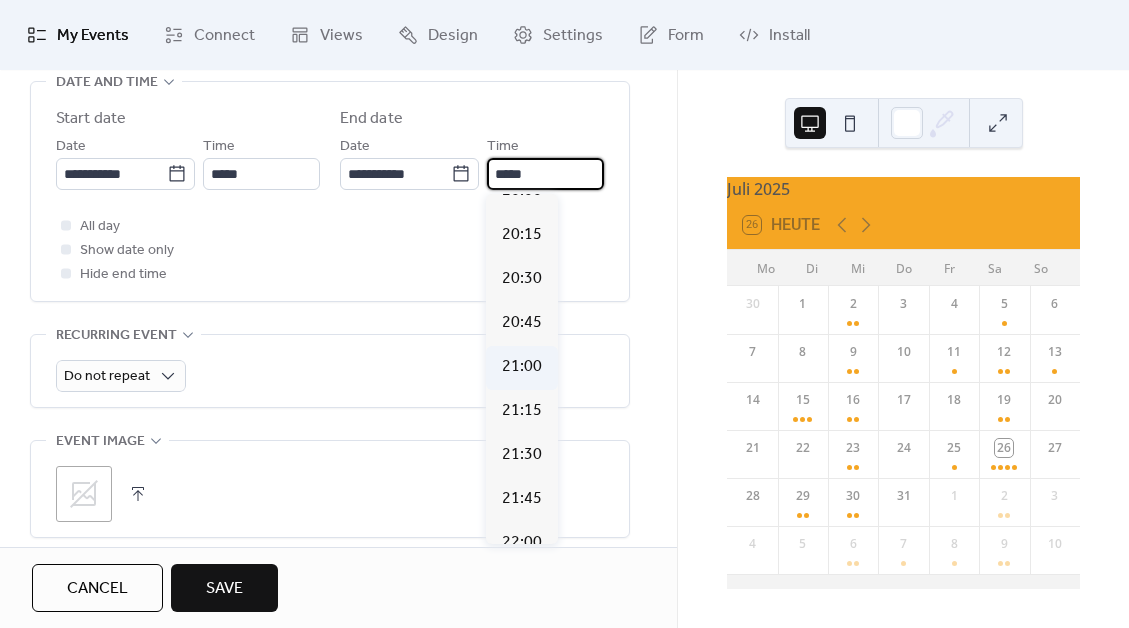 type on "*****" 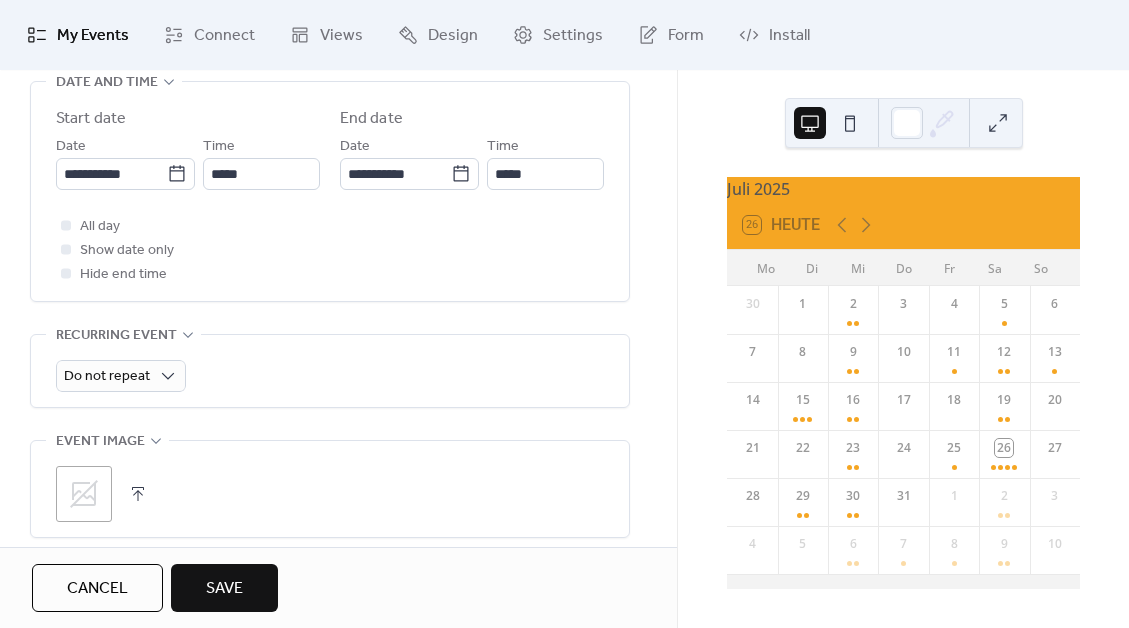 click on "All day Show date only Hide end time" at bounding box center (330, 250) 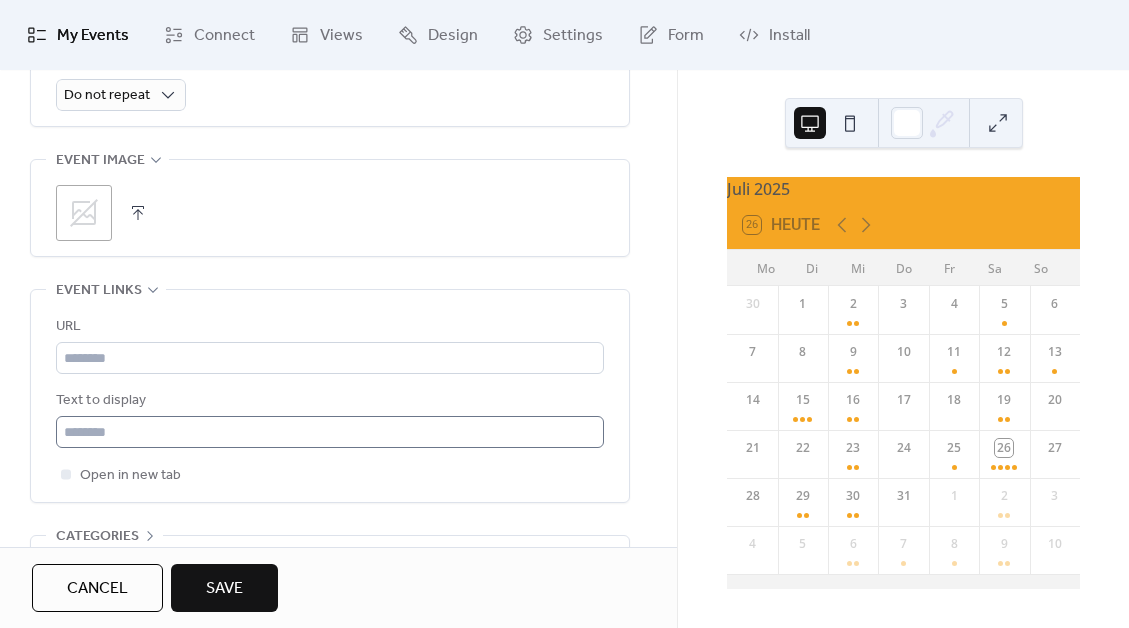 scroll, scrollTop: 966, scrollLeft: 0, axis: vertical 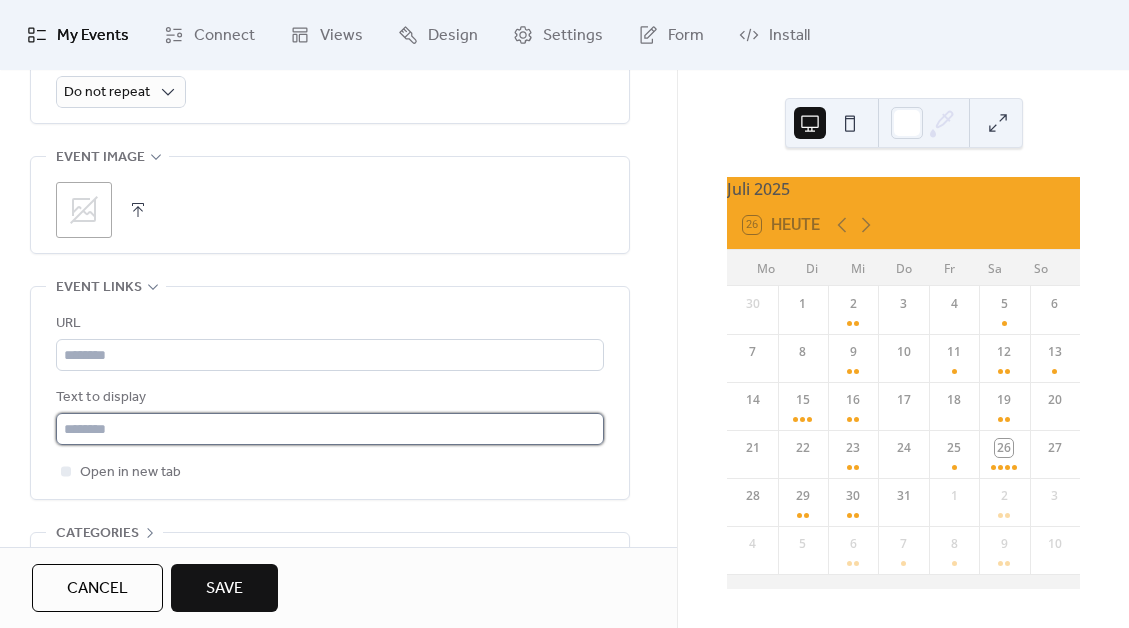 click at bounding box center [330, 429] 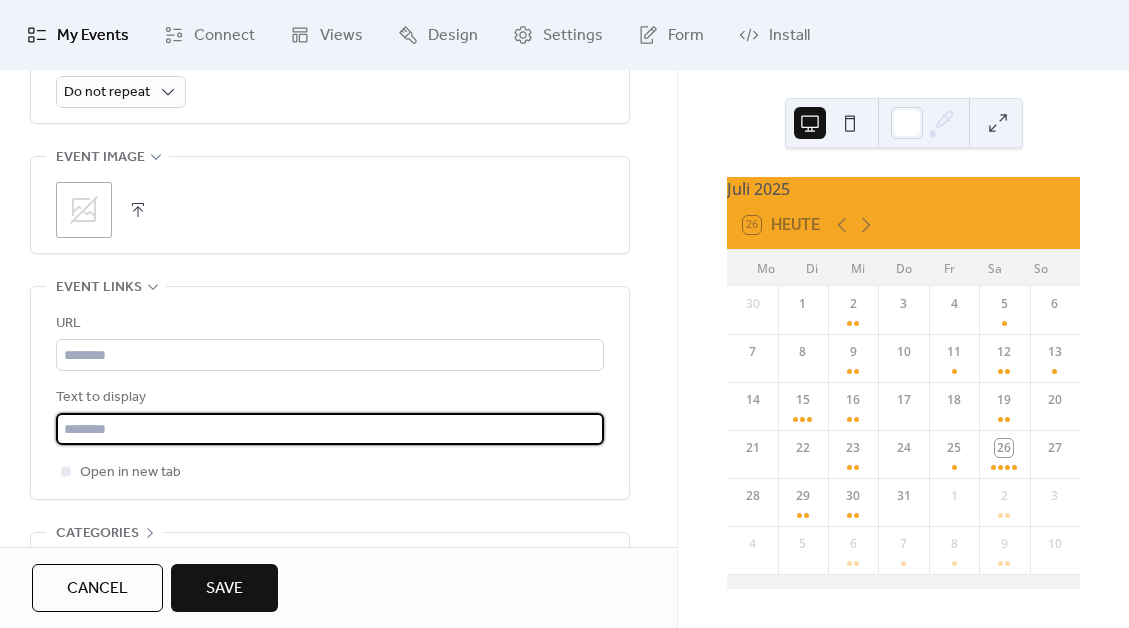 paste on "**********" 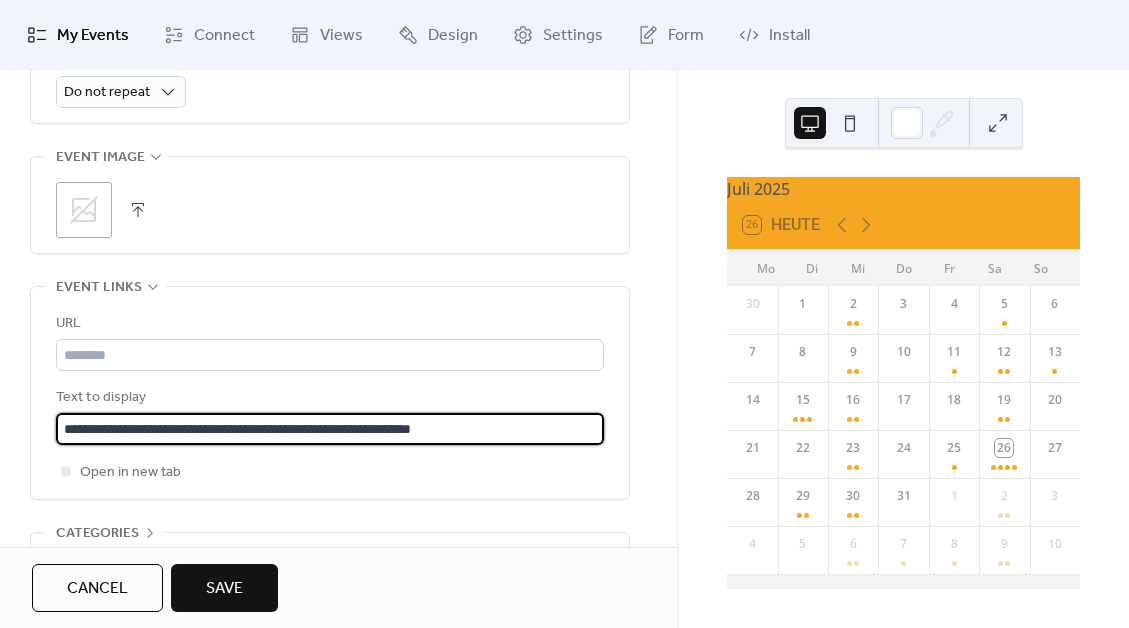 type on "**********" 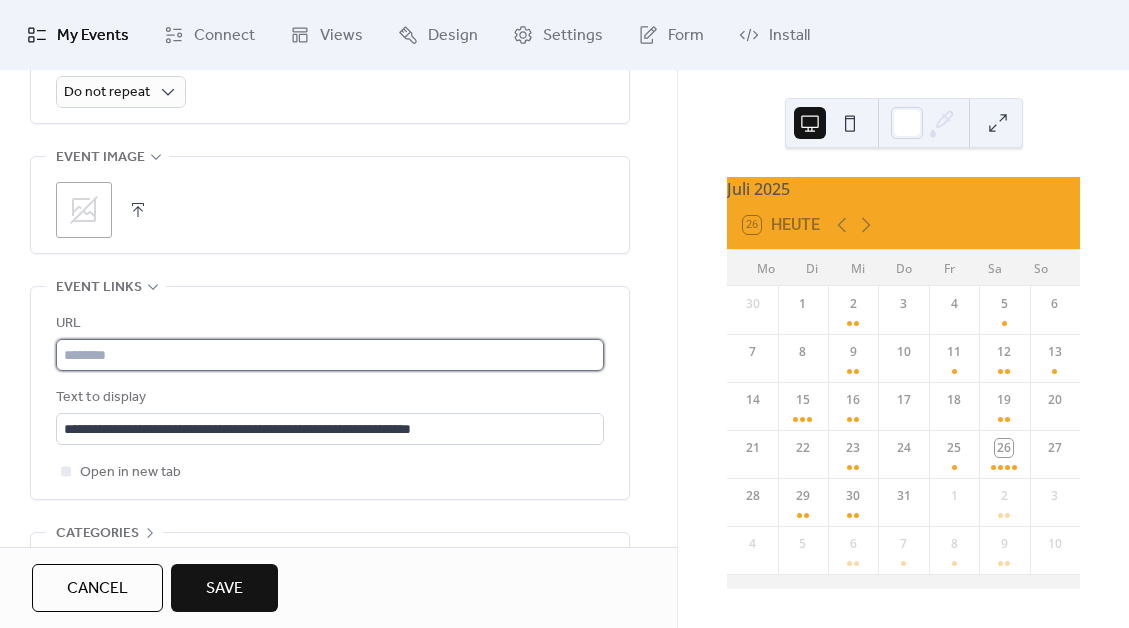 click at bounding box center [330, 355] 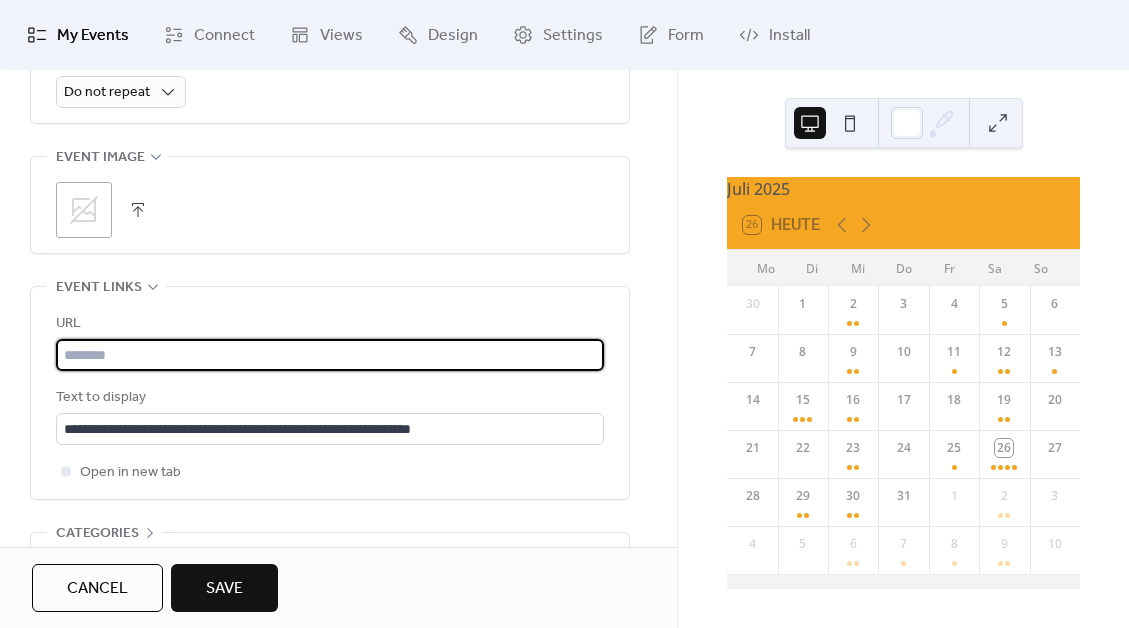 paste on "**********" 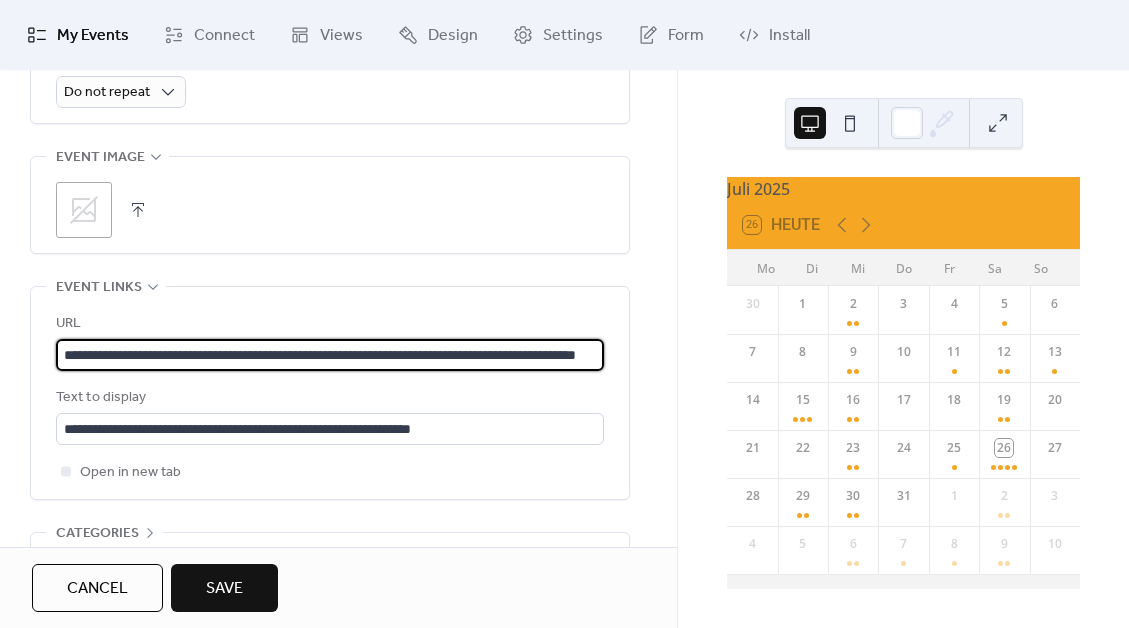 scroll, scrollTop: 0, scrollLeft: 125, axis: horizontal 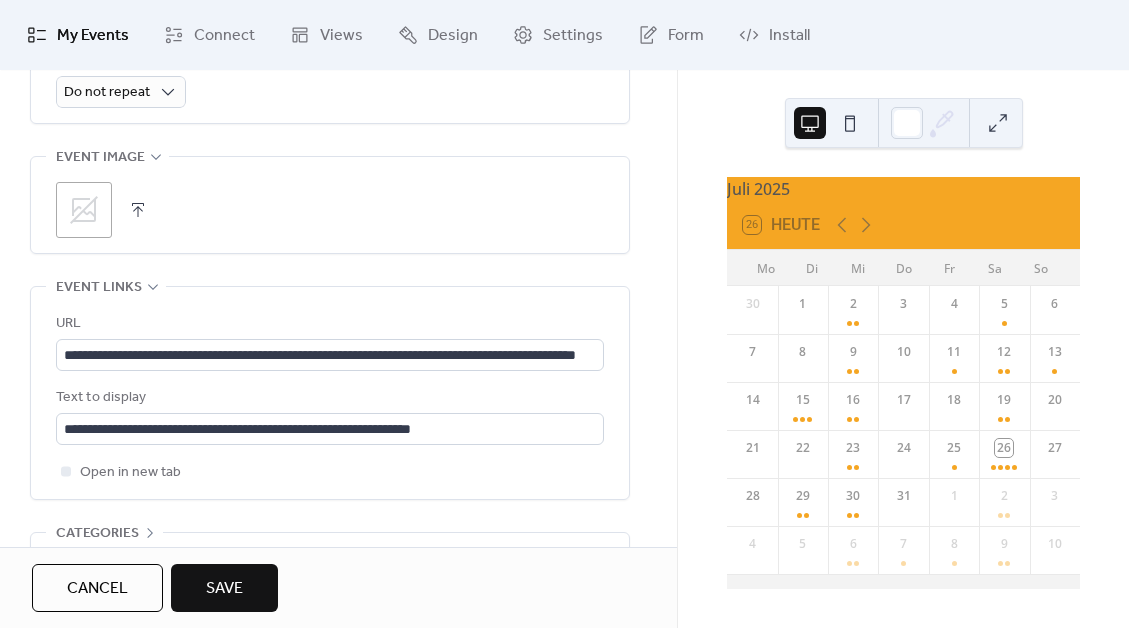 click on ";" at bounding box center [84, 210] 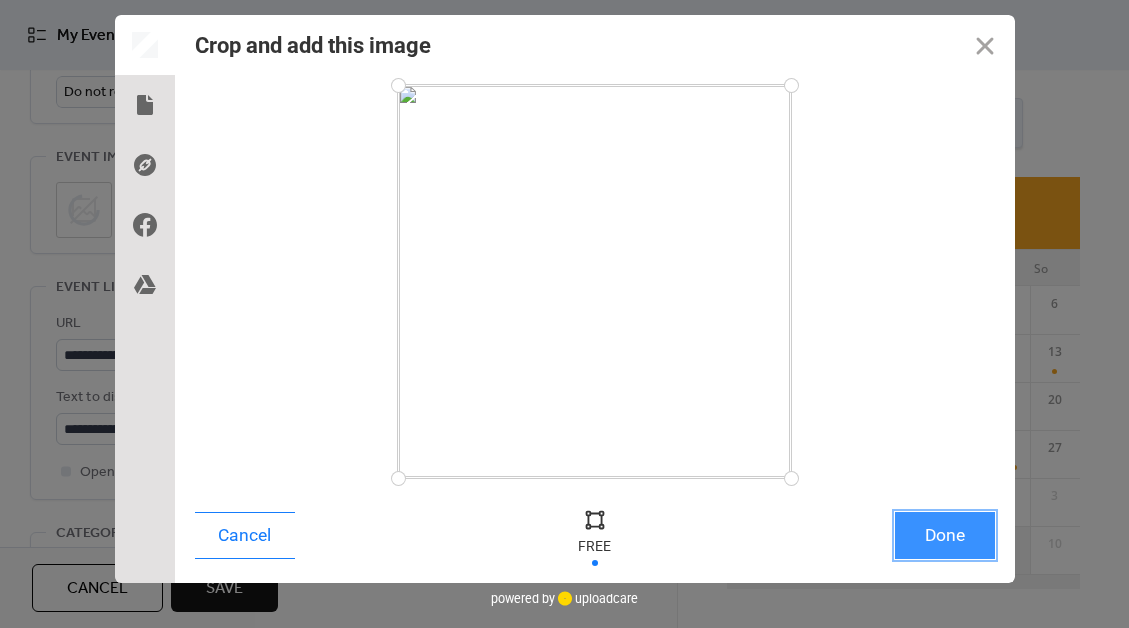 click on "Done" at bounding box center (945, 535) 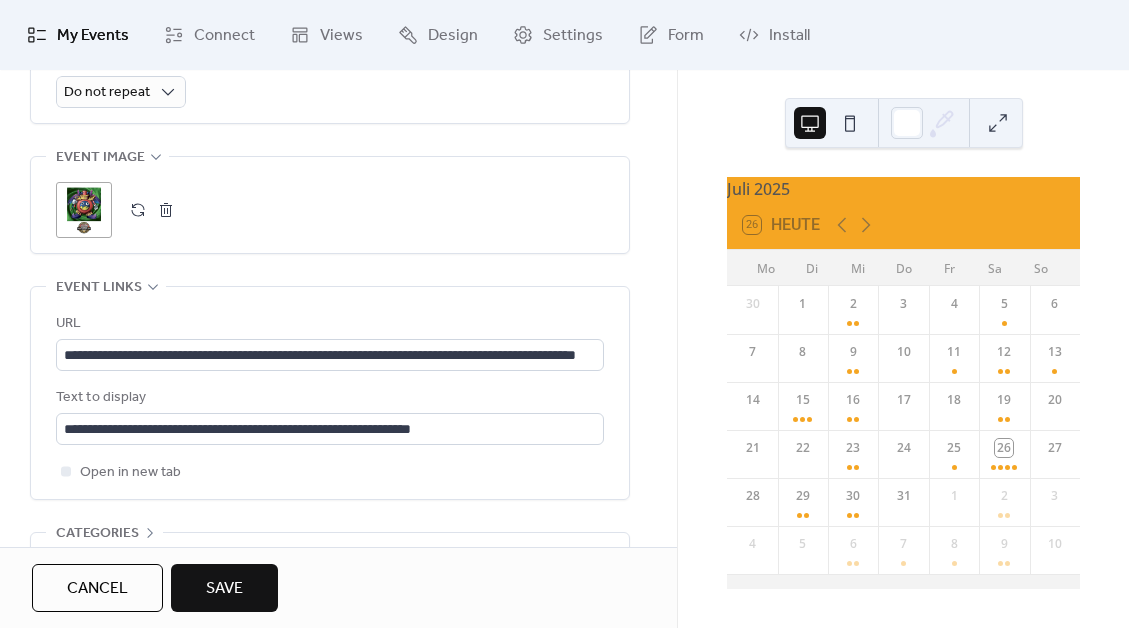 click on "Save" at bounding box center [224, 589] 